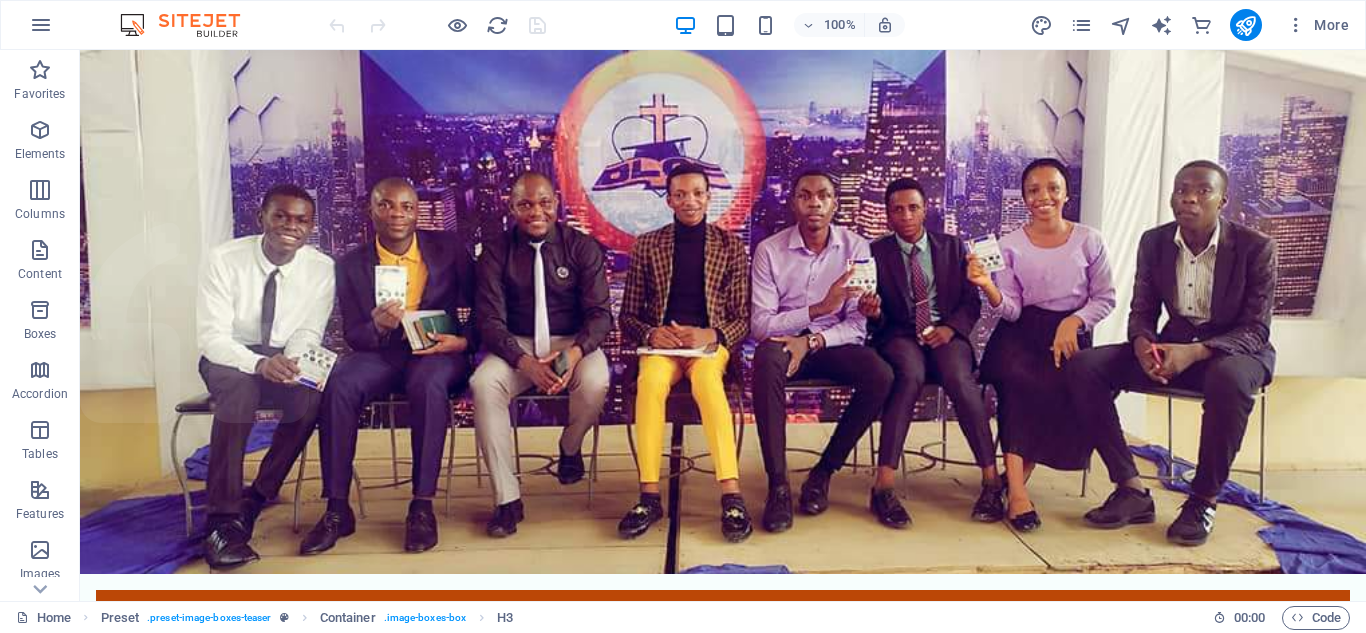 scroll, scrollTop: 0, scrollLeft: 0, axis: both 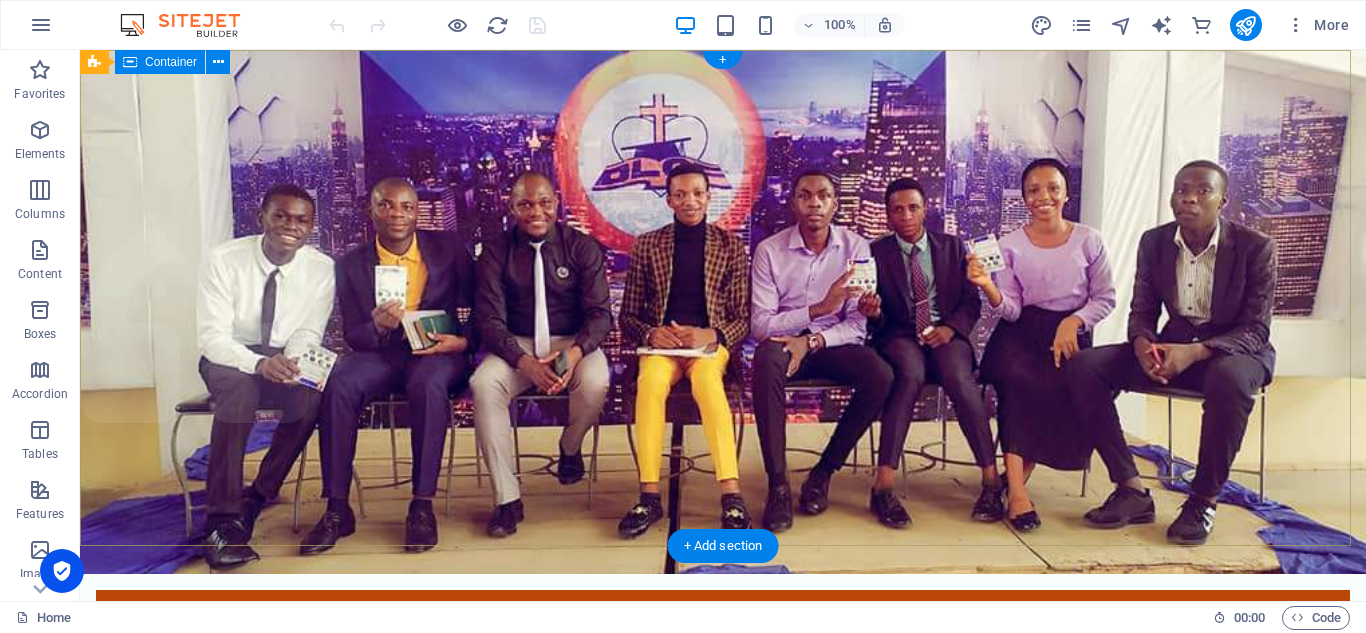 click on "Home About us Programs  Gallery  Donate Events The Iconic Family  One Big Family" at bounding box center (723, 702) 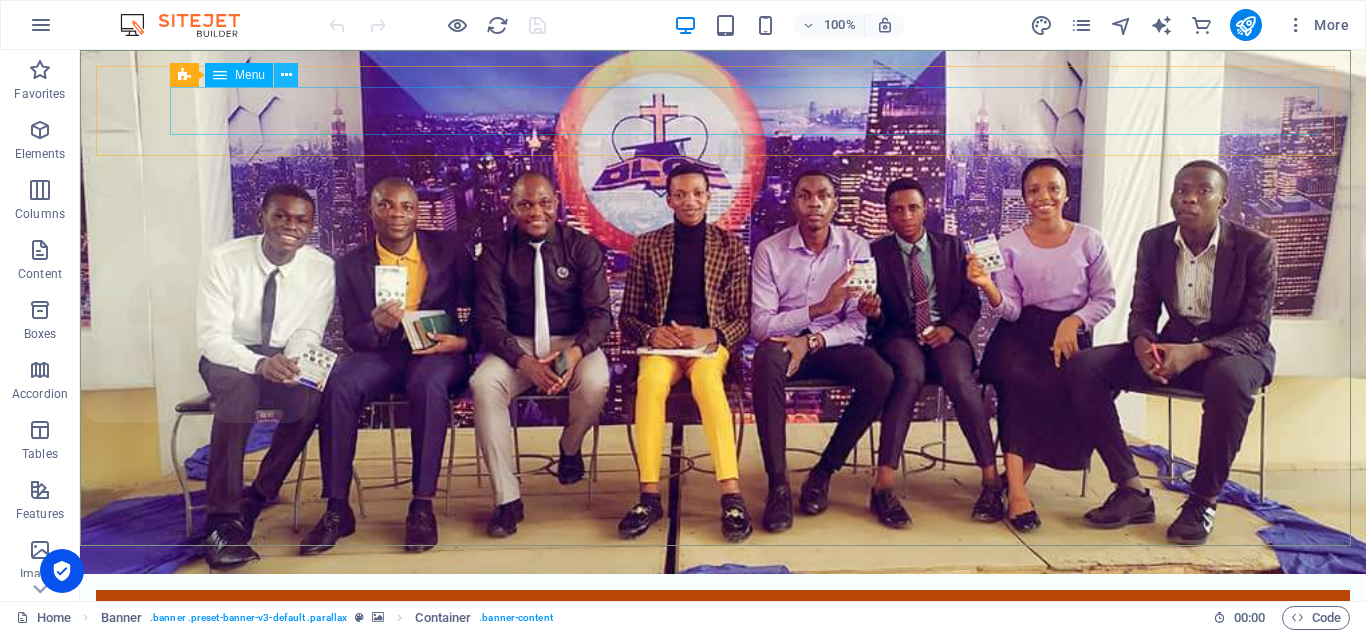 click at bounding box center (286, 75) 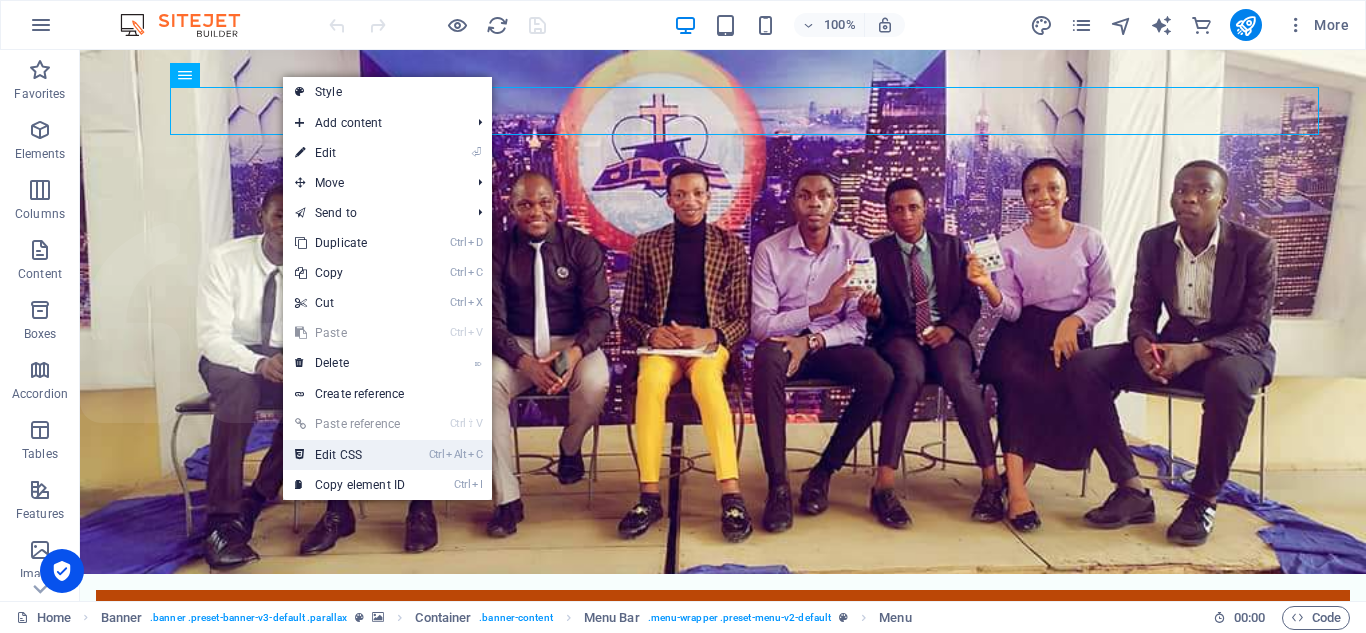 click on "Ctrl Alt C  Edit CSS" at bounding box center [350, 455] 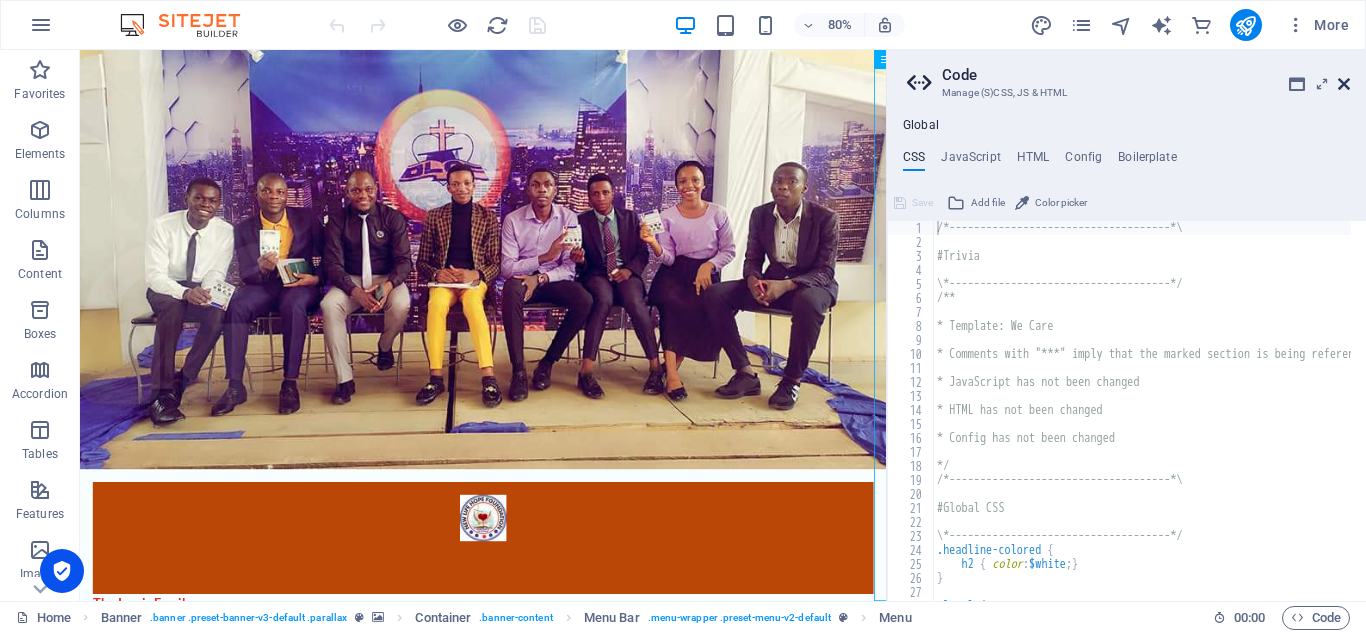 click at bounding box center [1344, 84] 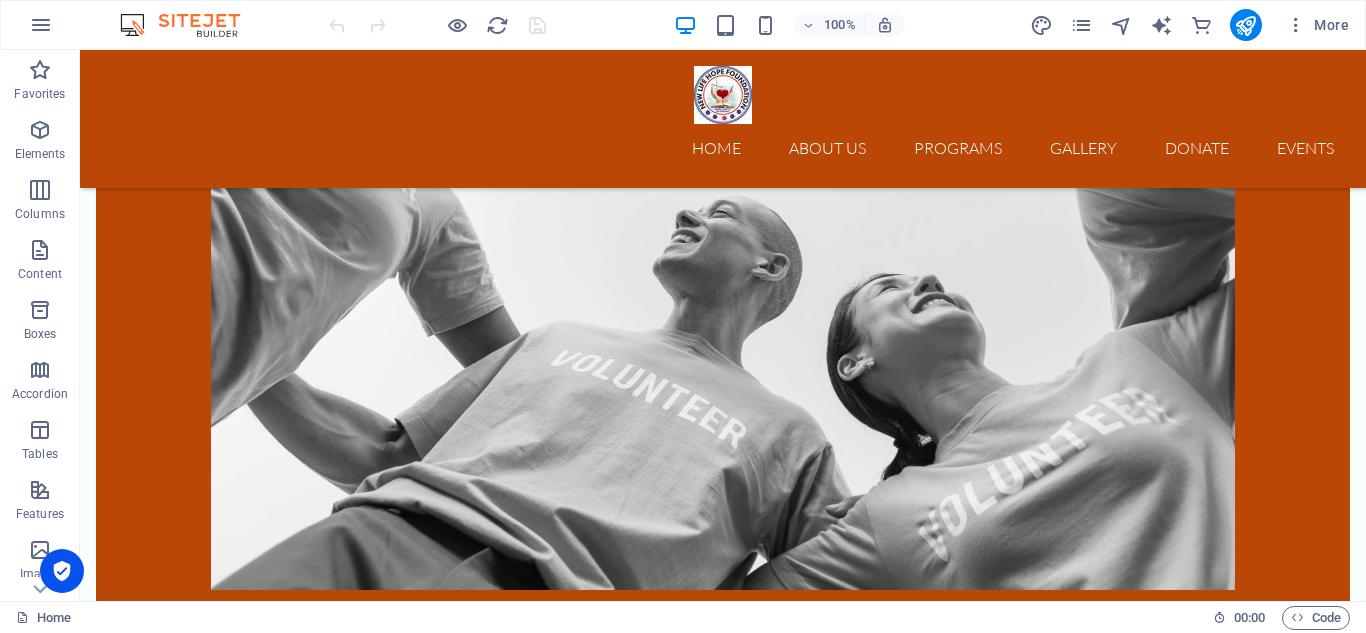 scroll, scrollTop: 0, scrollLeft: 0, axis: both 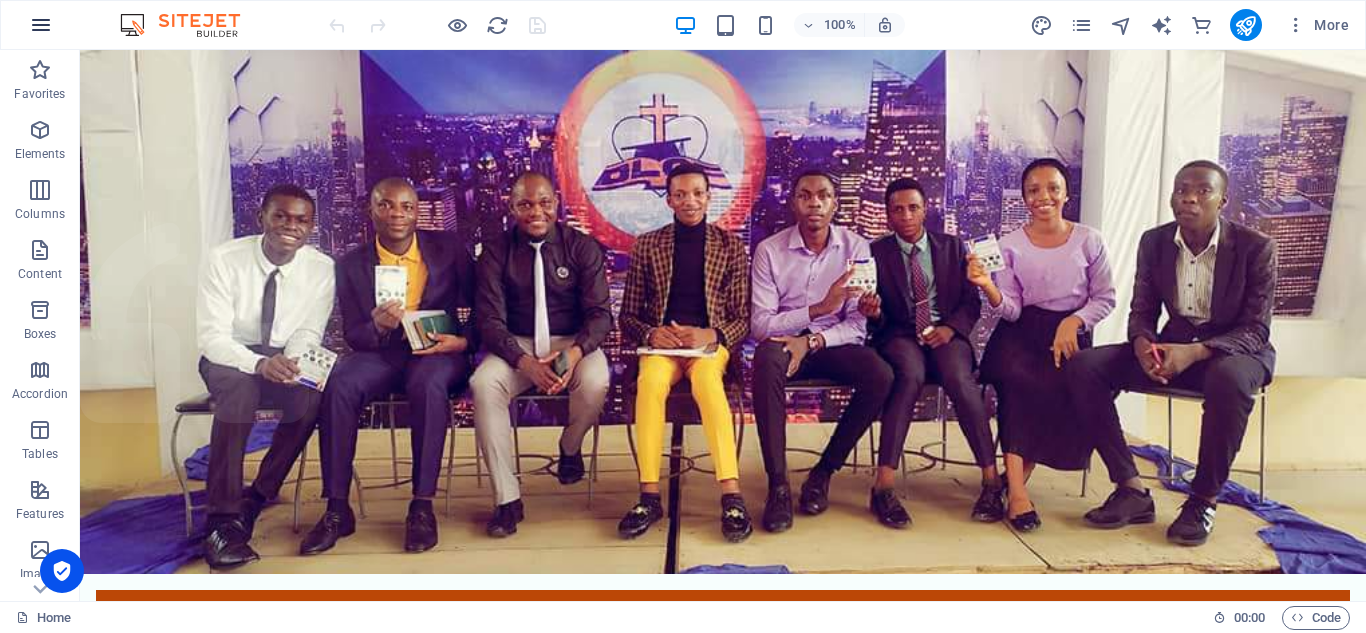 click at bounding box center (41, 25) 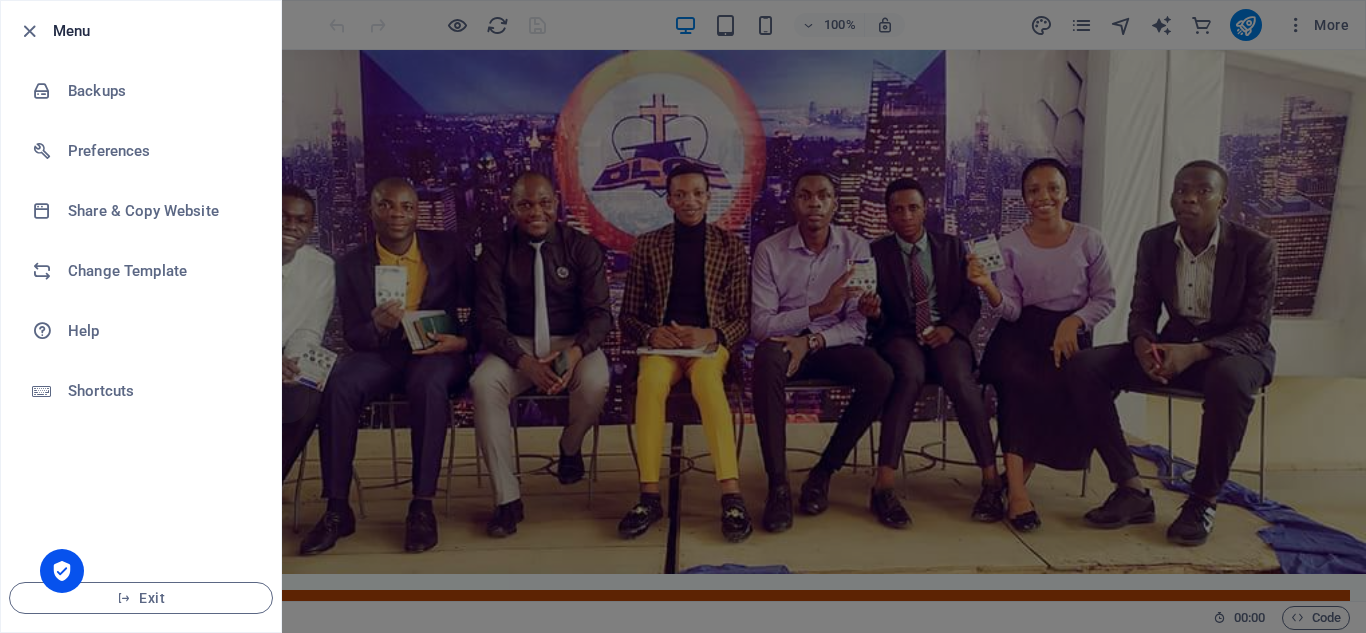 click at bounding box center (683, 316) 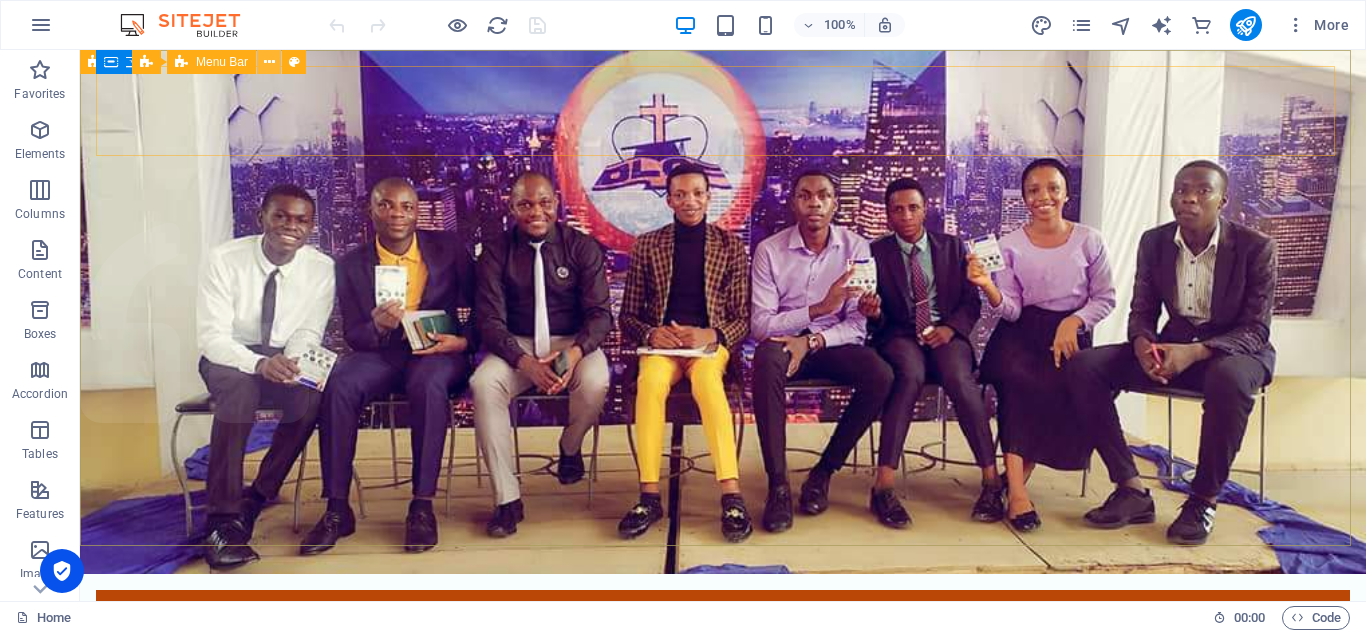click at bounding box center (269, 62) 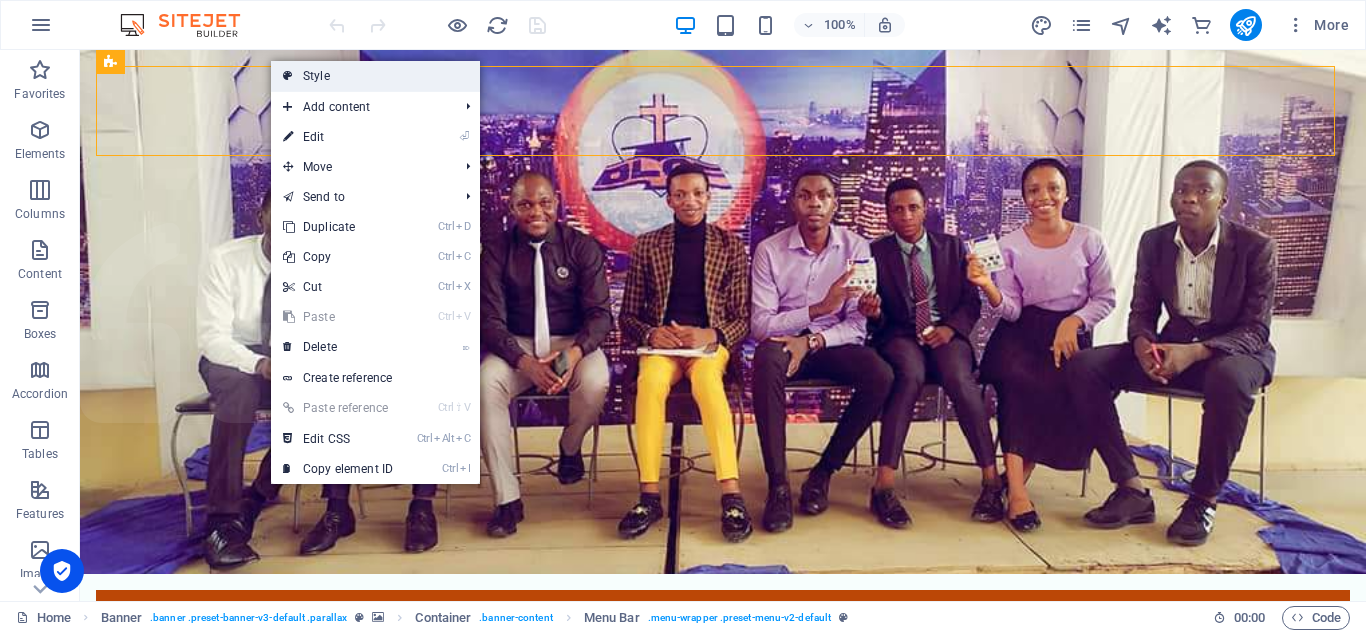 click on "Style" at bounding box center [375, 76] 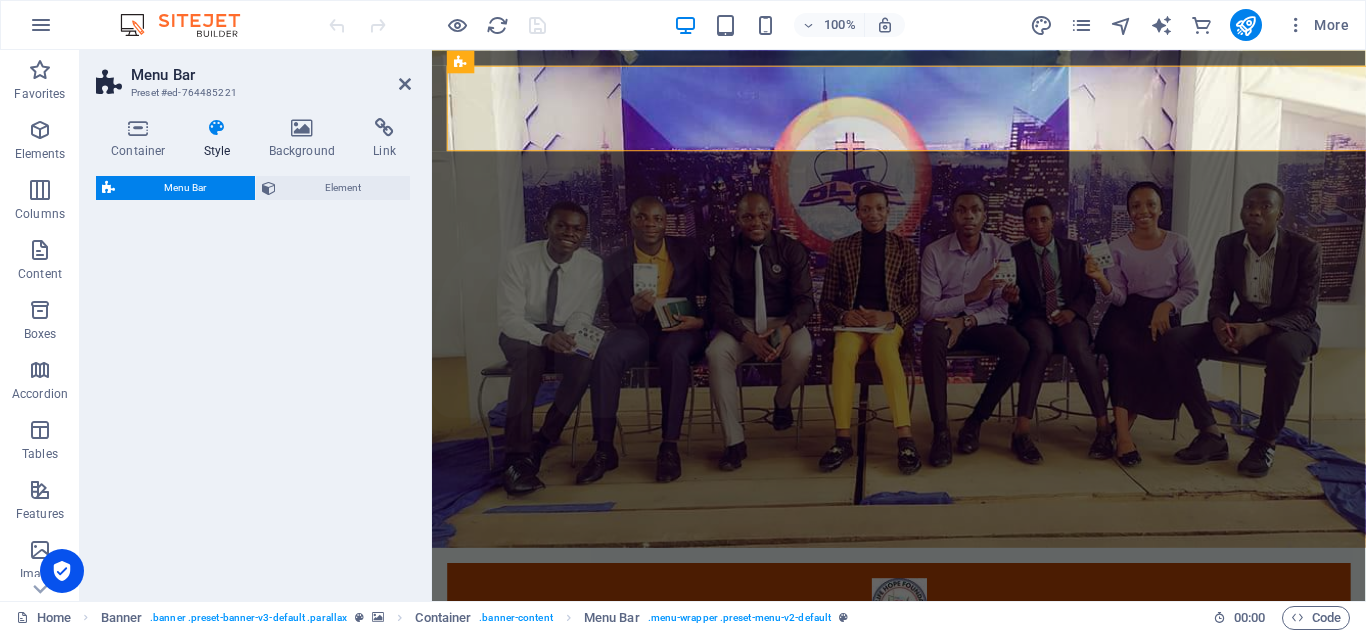 select on "rem" 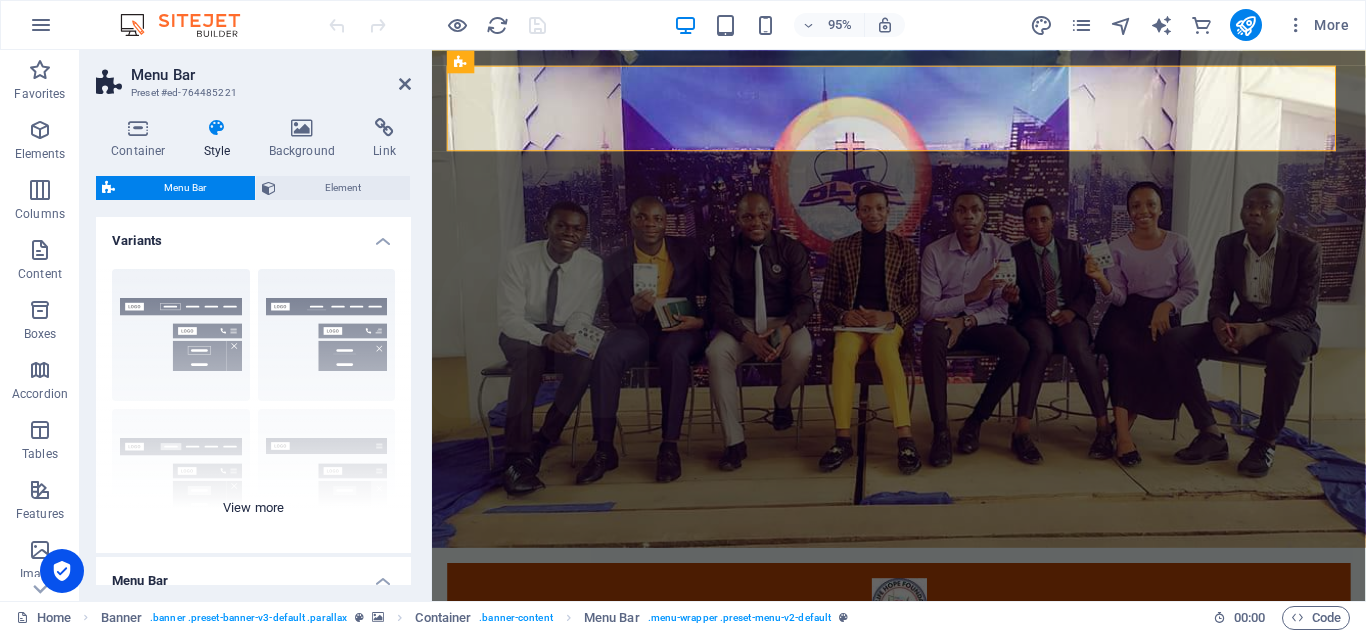 click on "Border Centered Default Fixed Loki Trigger Wide XXL" at bounding box center (253, 403) 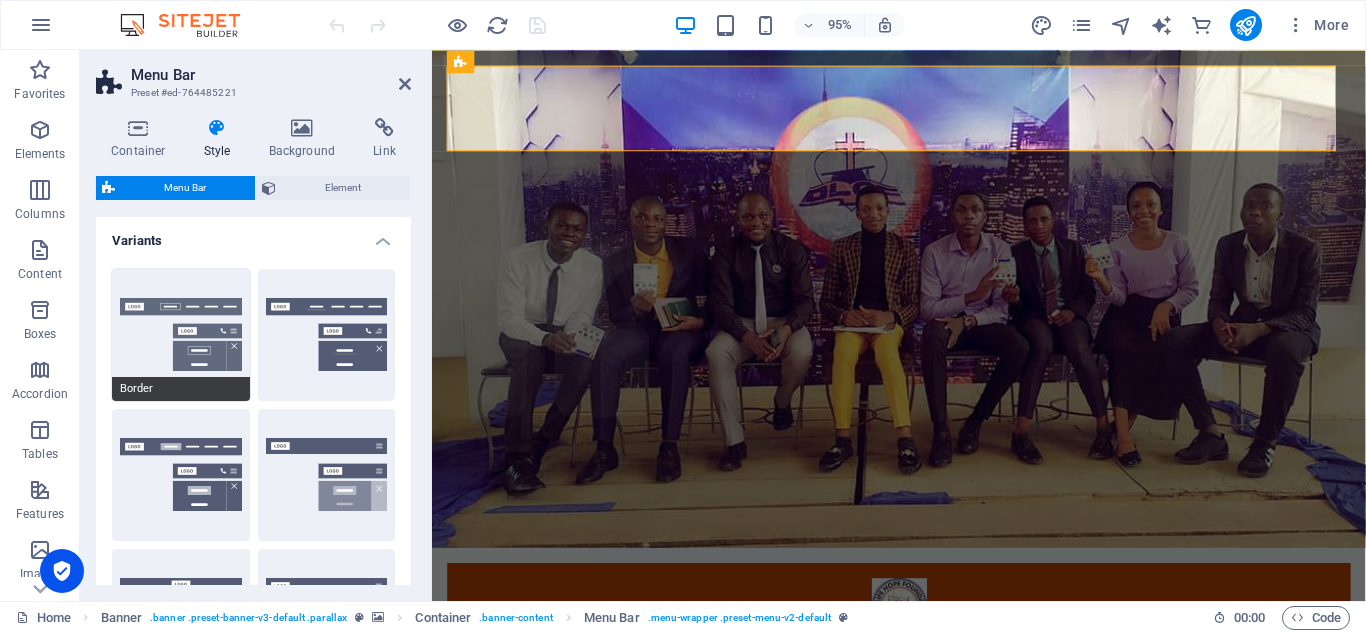 click on "Border" at bounding box center (181, 335) 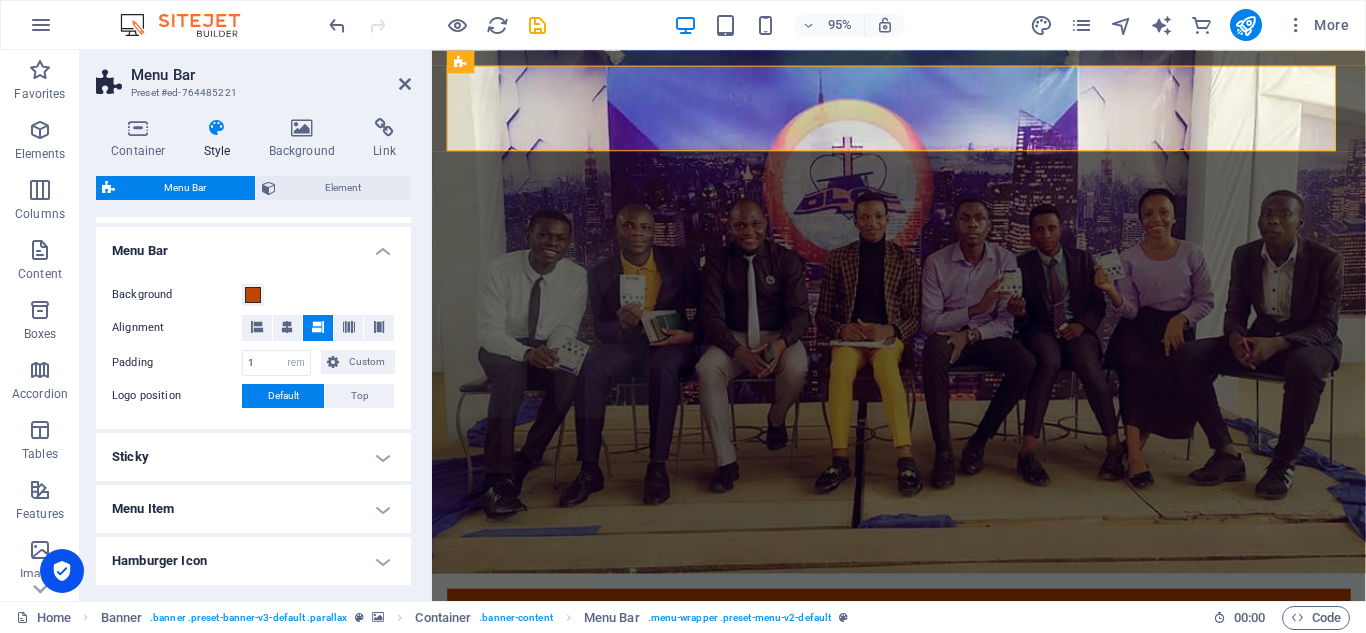 scroll, scrollTop: 656, scrollLeft: 0, axis: vertical 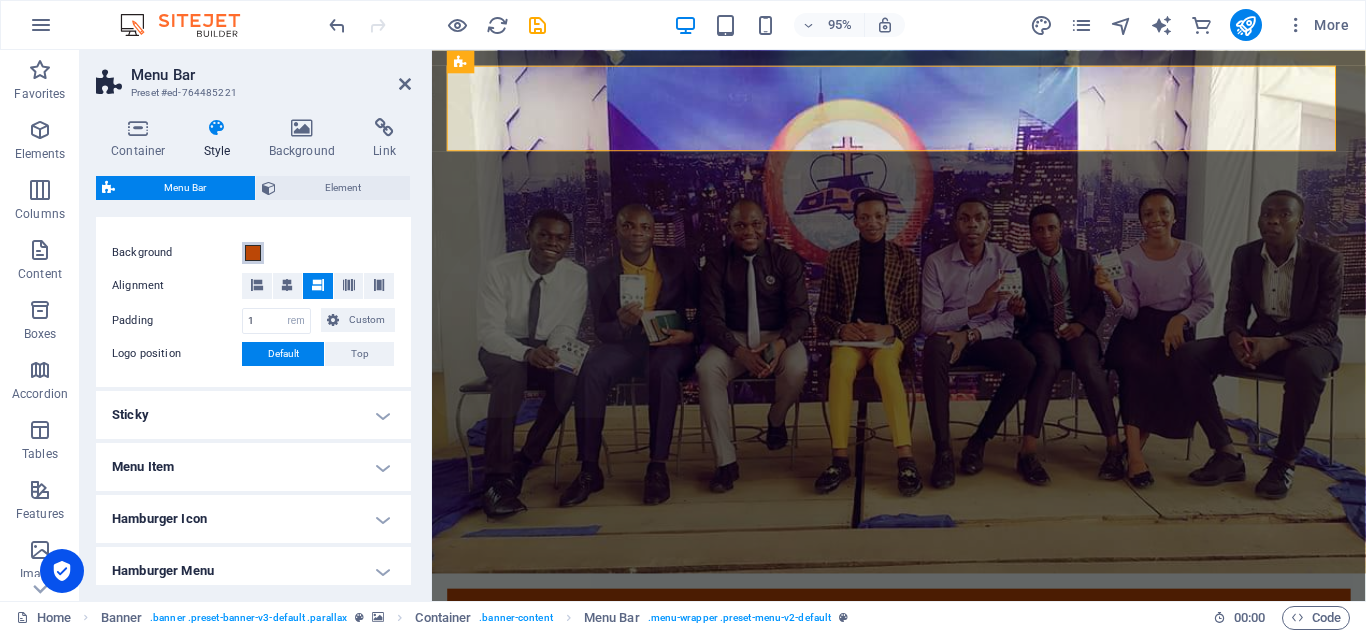 click at bounding box center (253, 253) 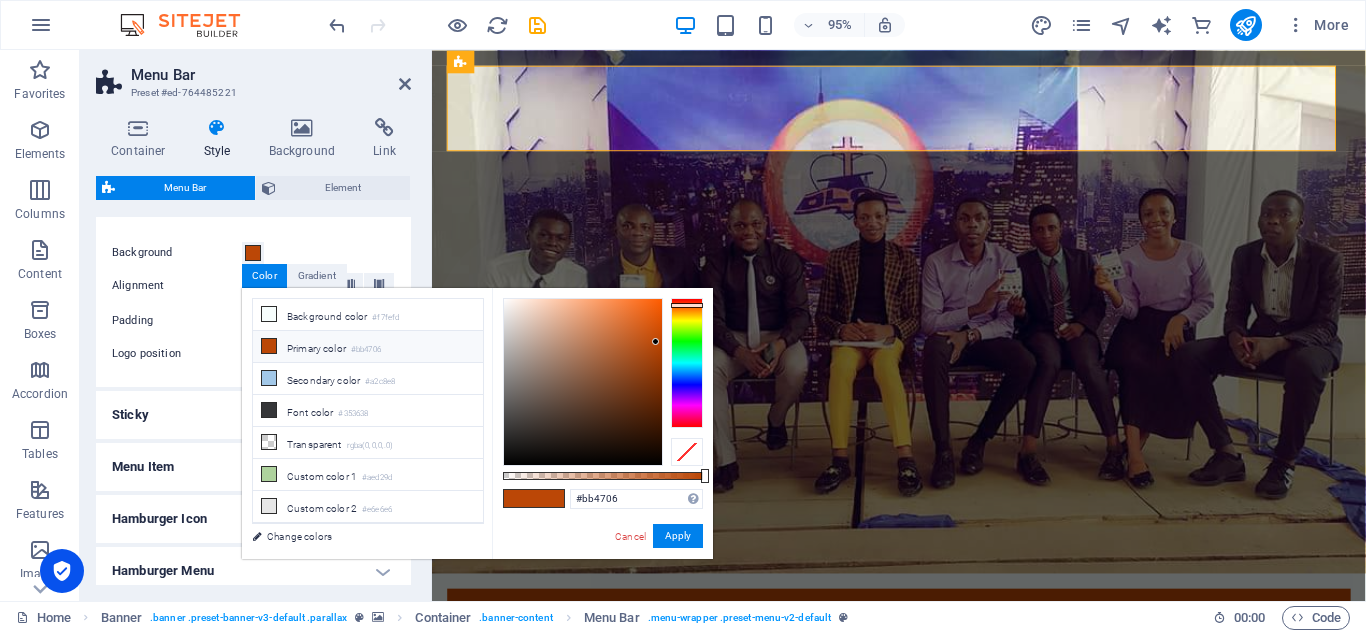 click on "Background Alignment Padding 1 px rem % vh vw Custom Custom 1 px rem % vh vw 1 px rem % vh vw 1 px rem % vh vw 1 px rem % vh vw Logo position Default Top  - Padding 1 px rem % vh vw Custom Custom 1 px rem % vh vw 1 px rem % vh vw 1 px rem % vh vw 1 px rem % vh vw Menu width Default Wide  - Padding 0 px rem % vh vw Custom Custom 0 px rem % vh vw 0 px rem % vh vw 0 px rem % vh vw 0 px rem % vh vw  - Background" at bounding box center (253, 304) 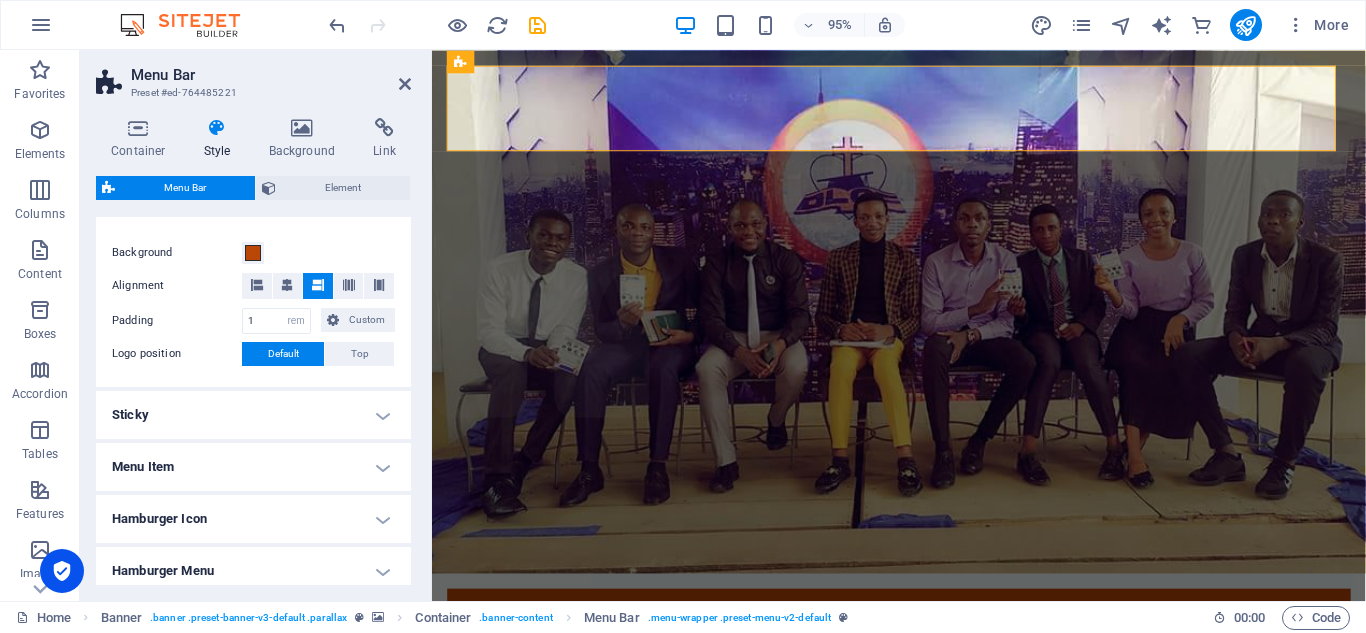 scroll, scrollTop: 798, scrollLeft: 0, axis: vertical 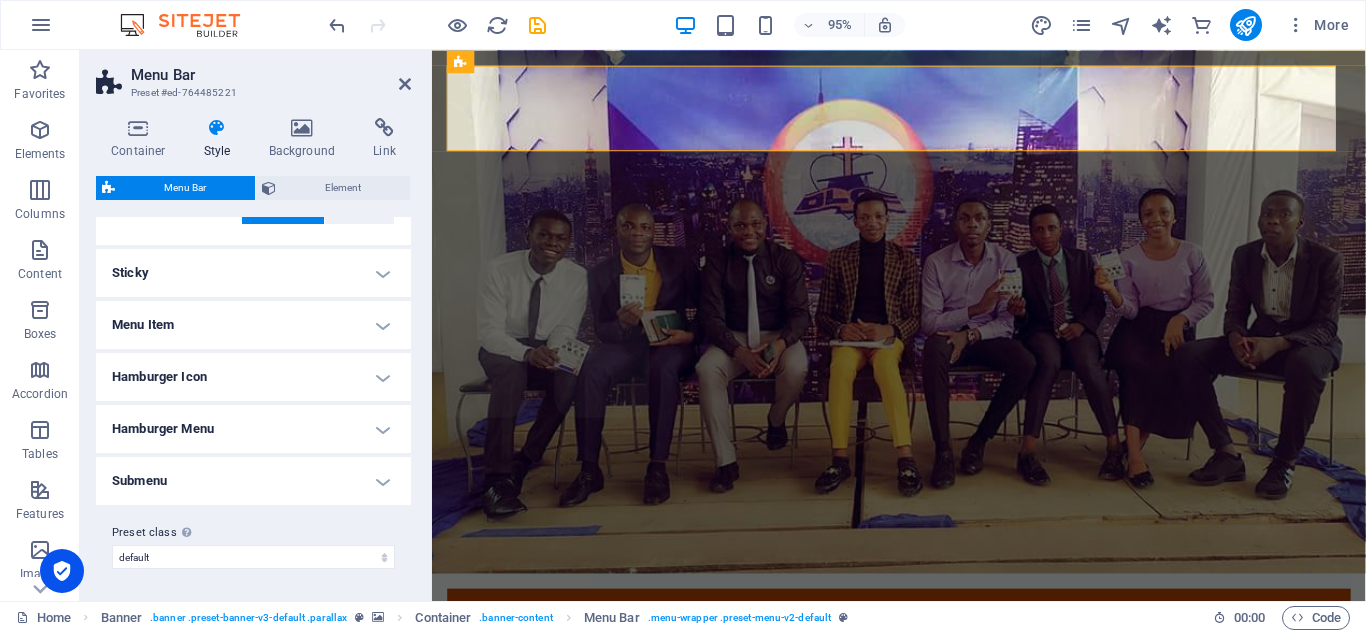 click on "Menu Item" at bounding box center (253, 325) 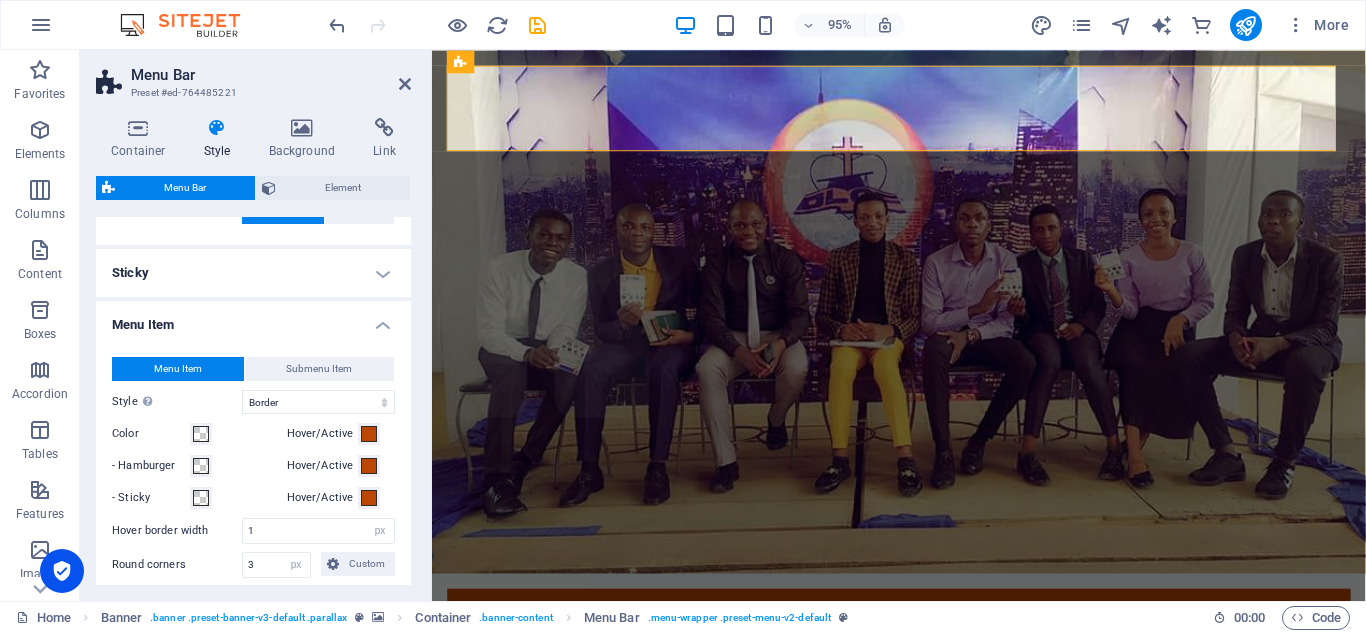 click on "Sticky" at bounding box center [253, 273] 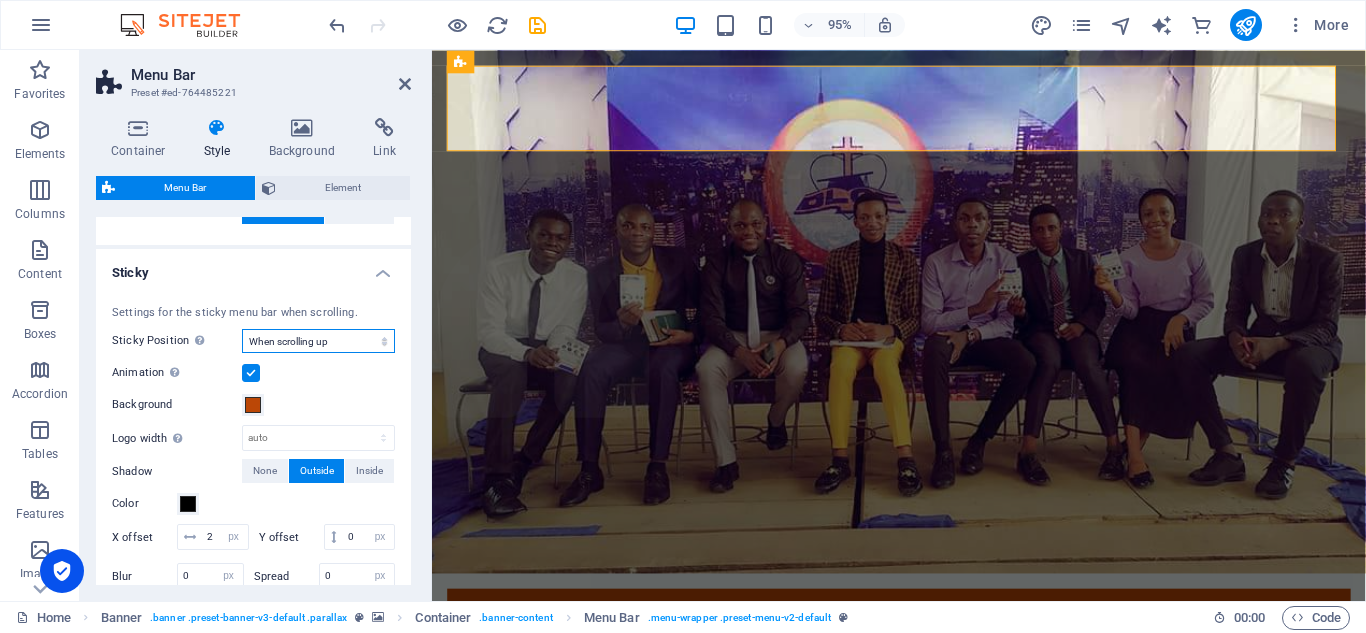 click on "Off Instant After menu After banner When scrolling up" at bounding box center (318, 341) 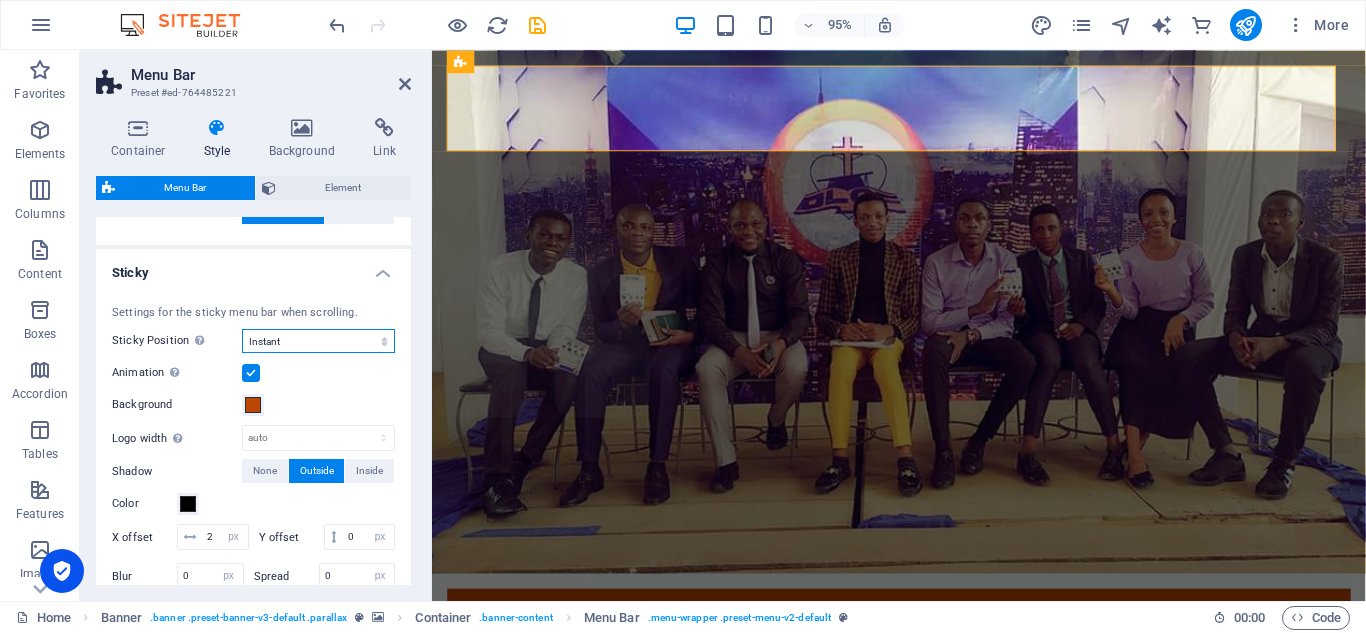 click on "Off Instant After menu After banner When scrolling up" at bounding box center [318, 341] 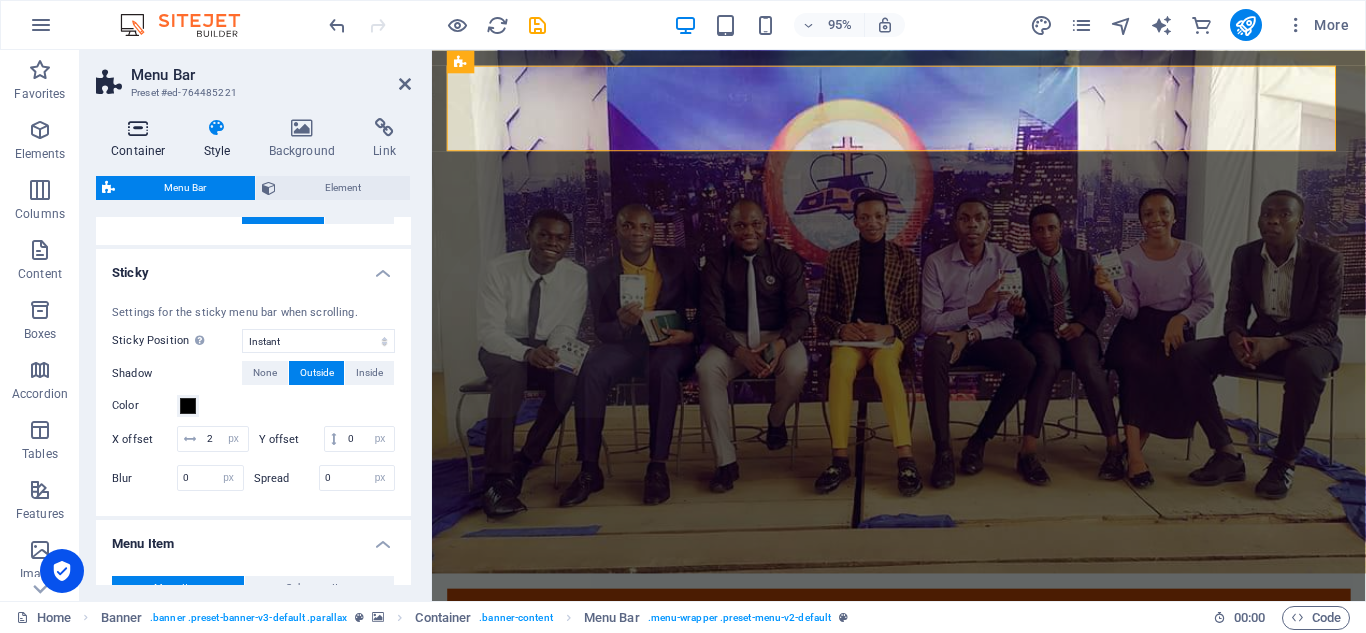 click at bounding box center [138, 128] 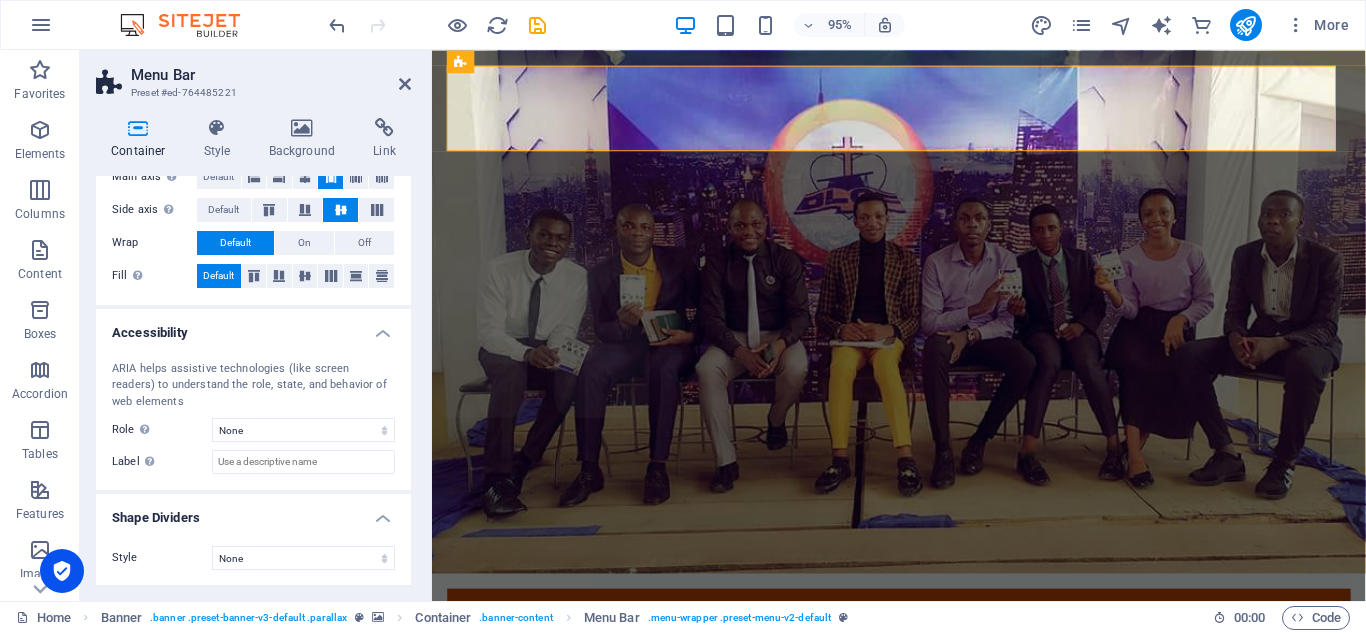scroll, scrollTop: 366, scrollLeft: 0, axis: vertical 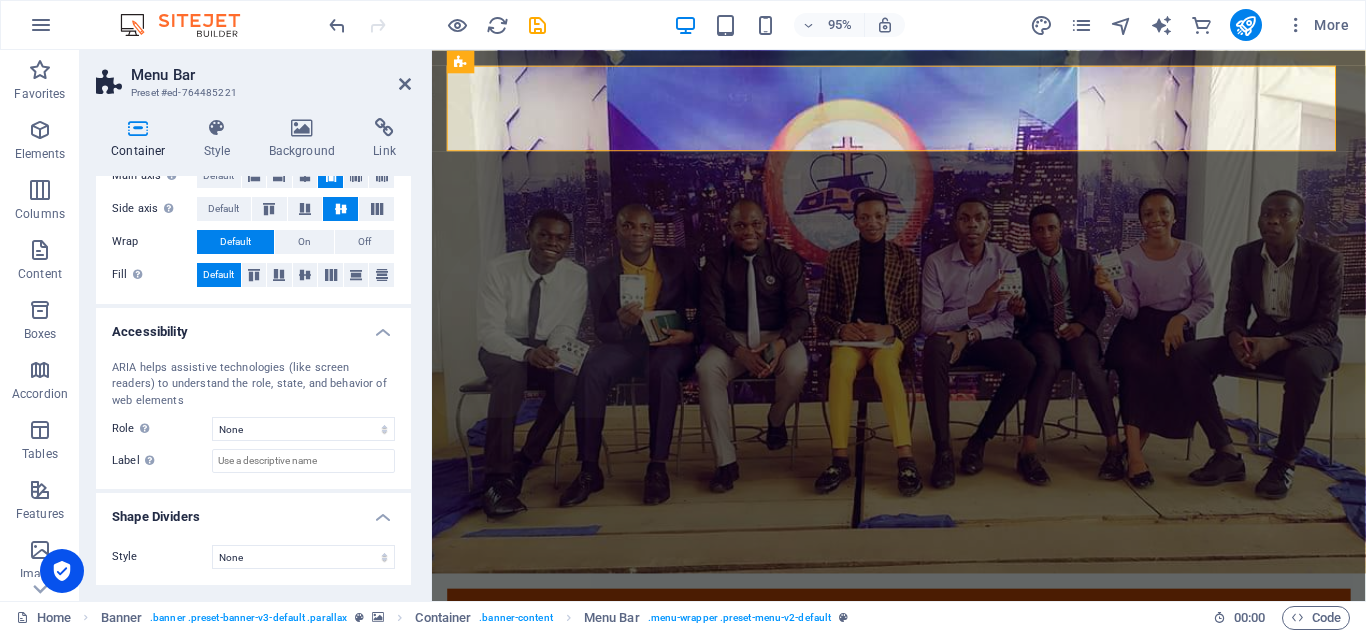 drag, startPoint x: 407, startPoint y: 308, endPoint x: 47, endPoint y: 562, distance: 440.58597 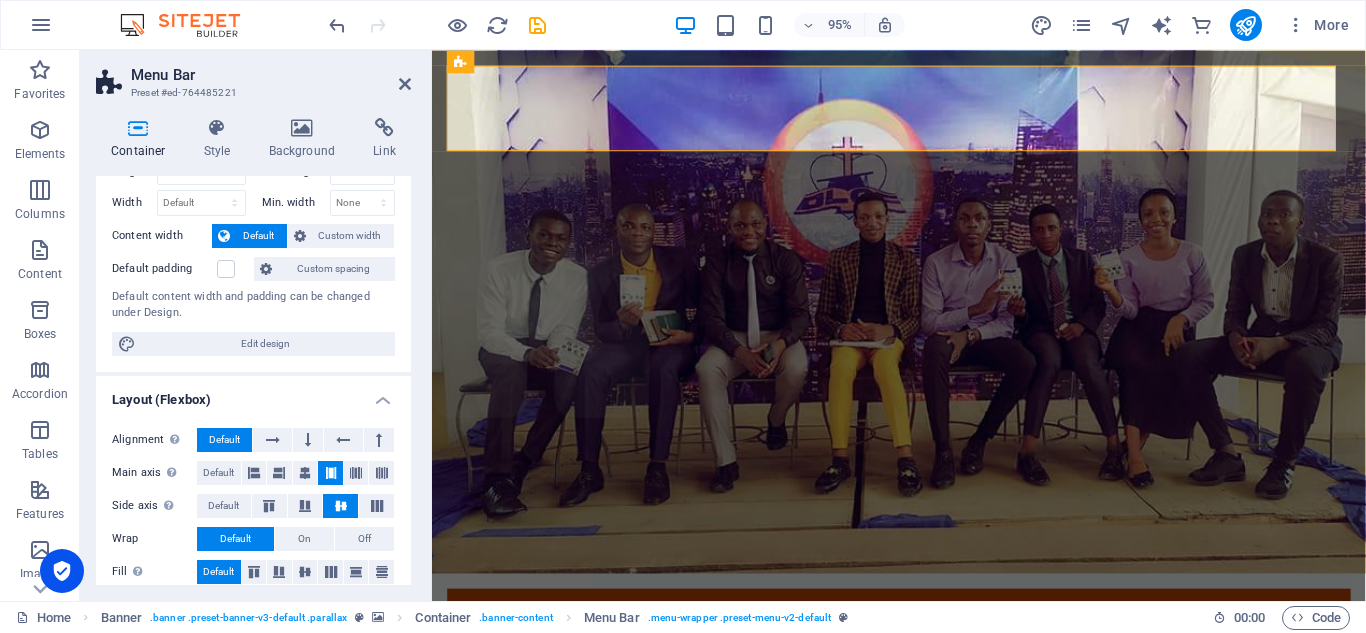 scroll, scrollTop: 0, scrollLeft: 0, axis: both 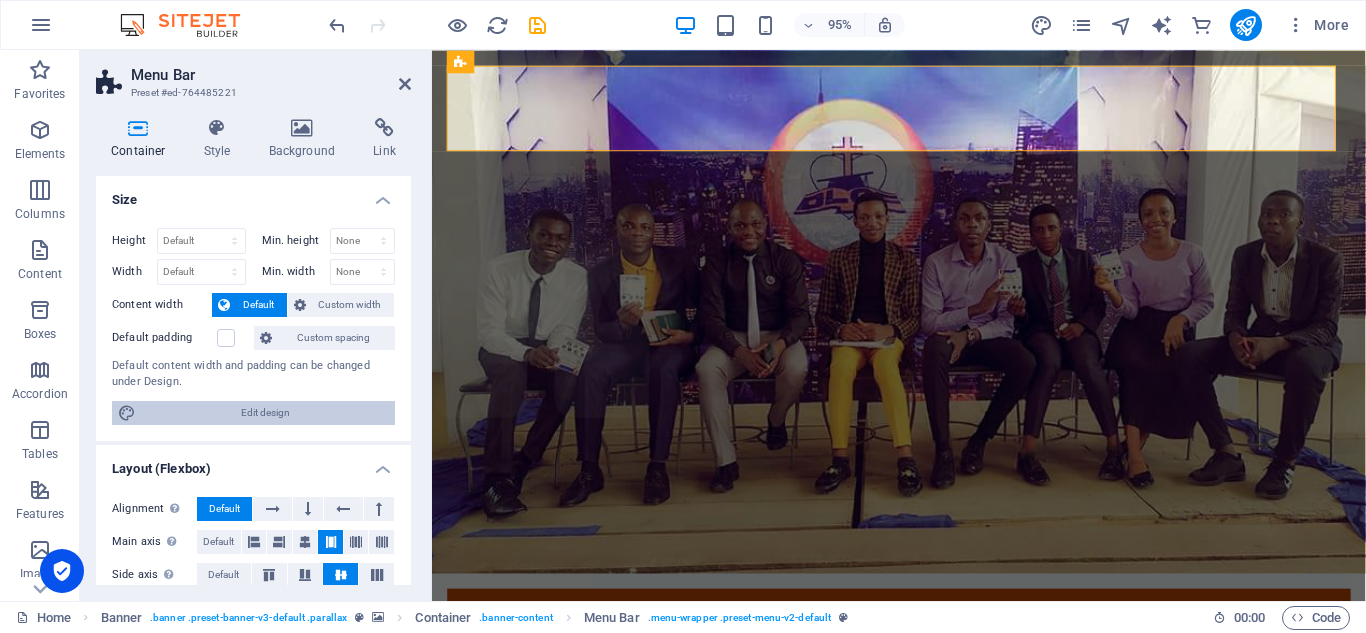 click on "Edit design" at bounding box center [265, 413] 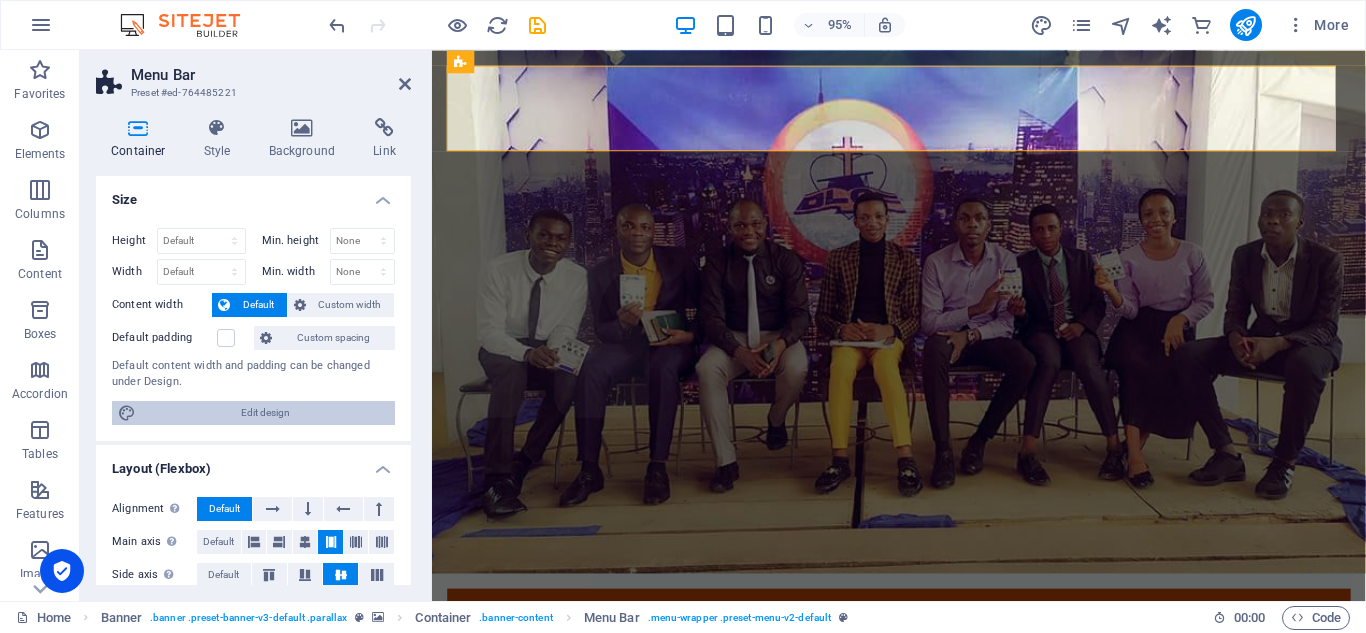 select on "rem" 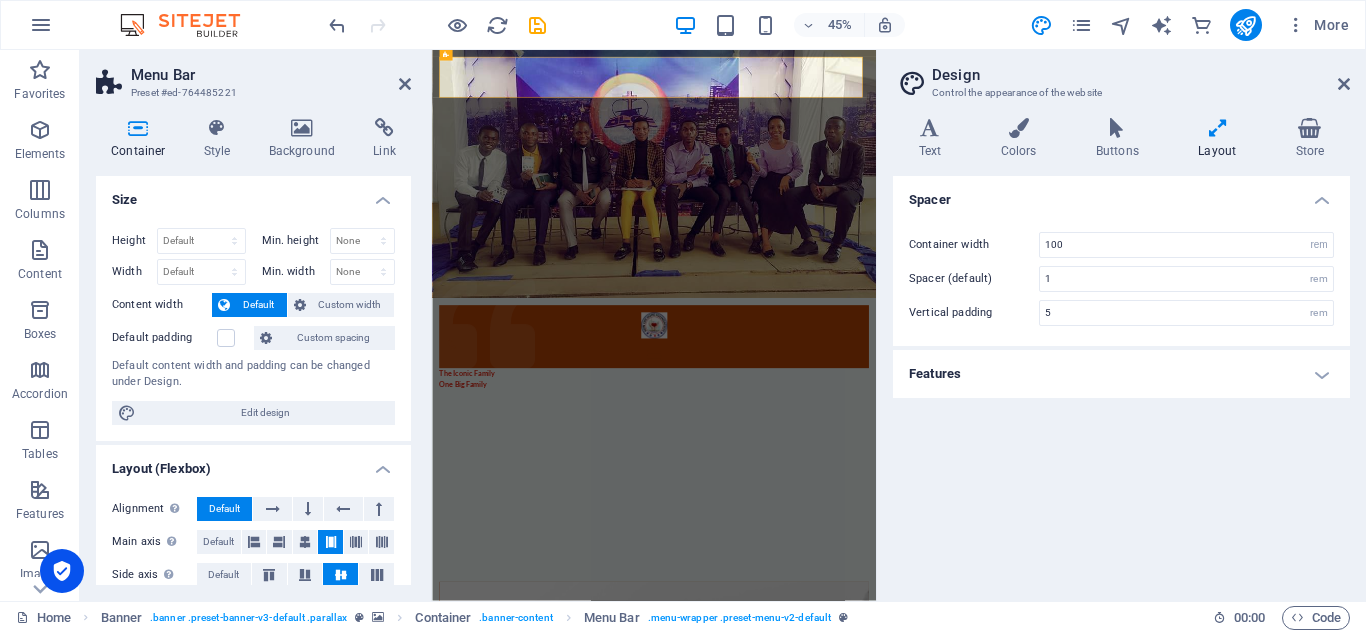 click on "Layout" at bounding box center [1221, 139] 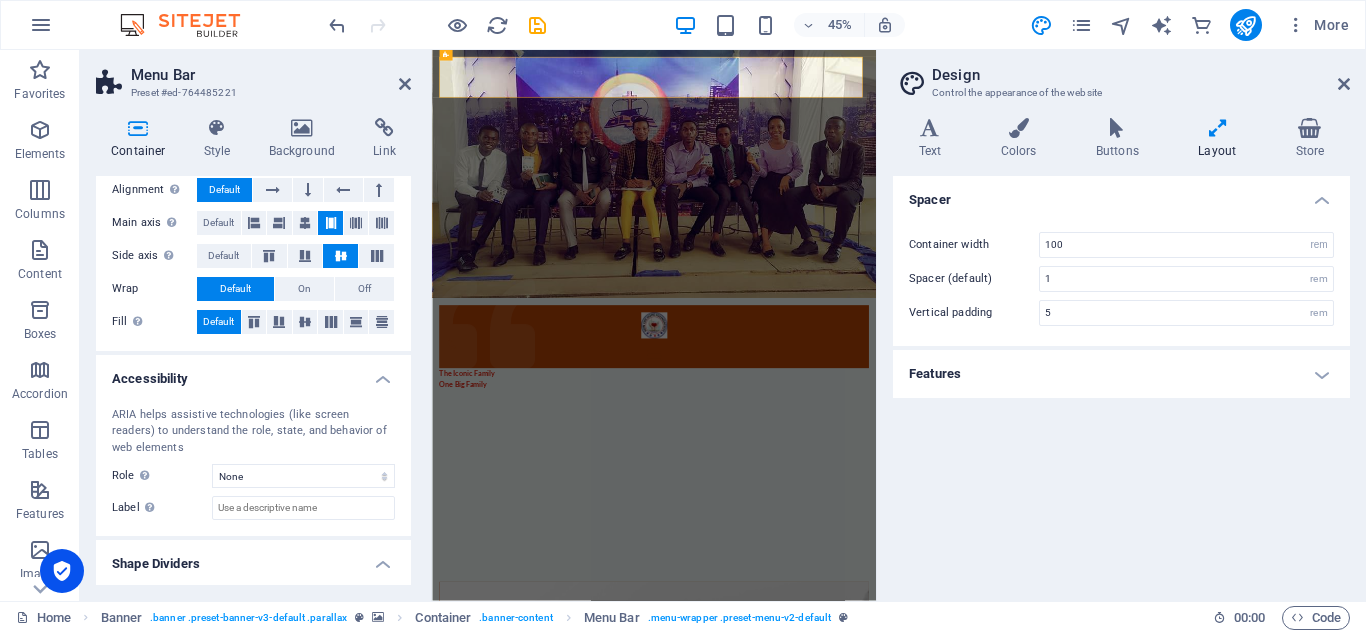scroll, scrollTop: 366, scrollLeft: 0, axis: vertical 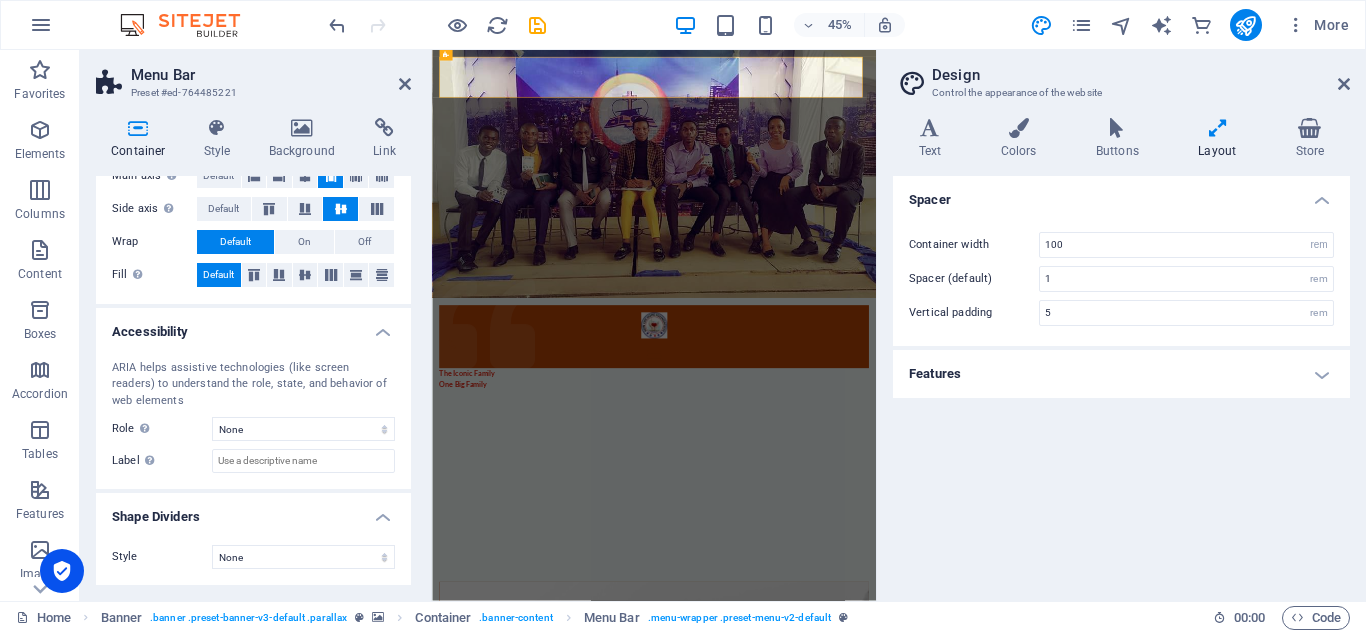 drag, startPoint x: 408, startPoint y: 291, endPoint x: 68, endPoint y: 1026, distance: 809.8302 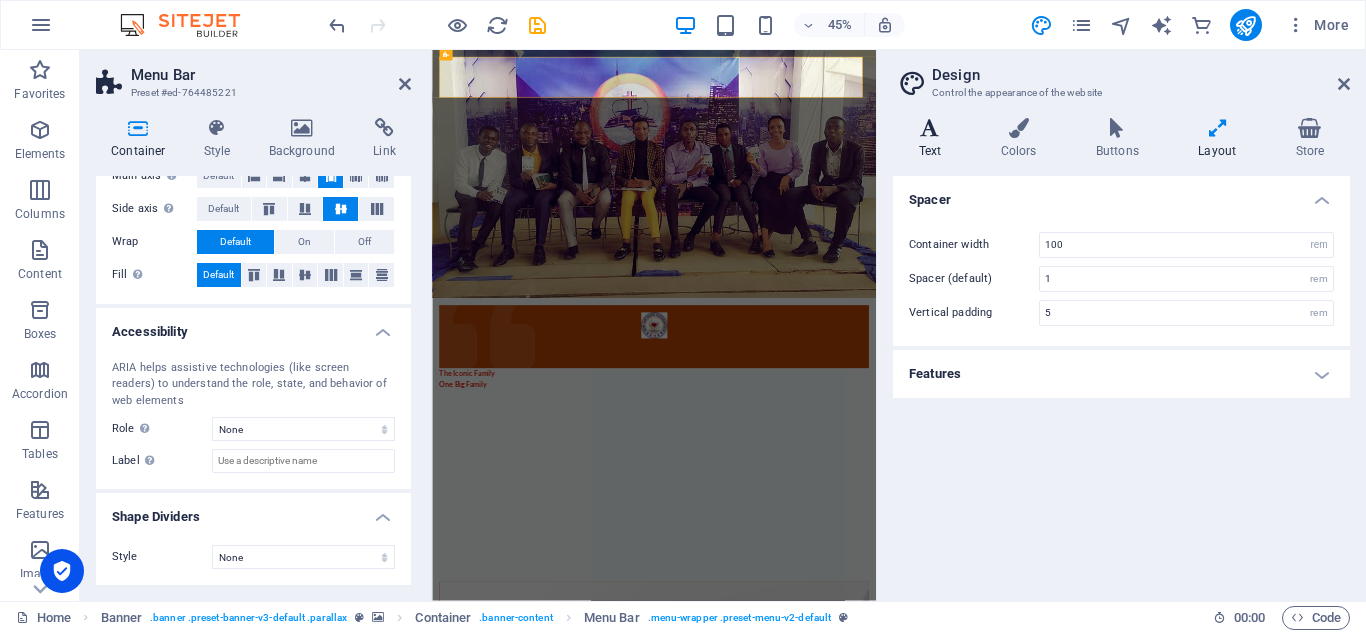 click on "Text" at bounding box center (934, 139) 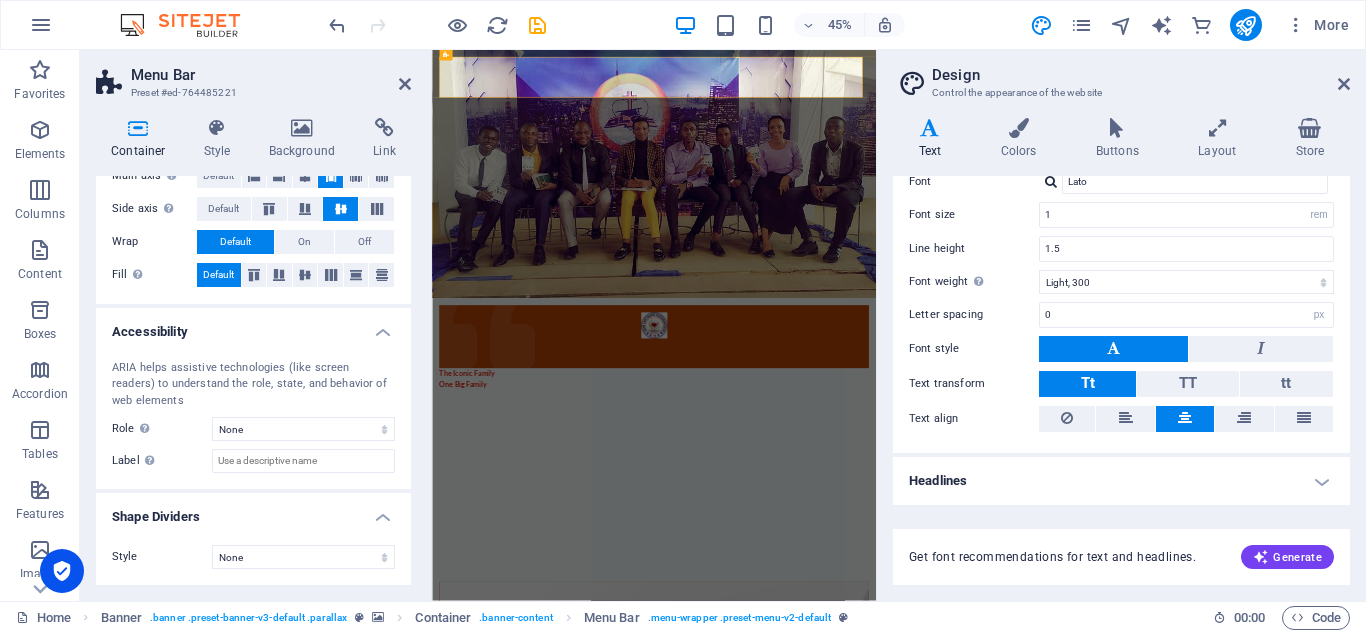scroll, scrollTop: 91, scrollLeft: 0, axis: vertical 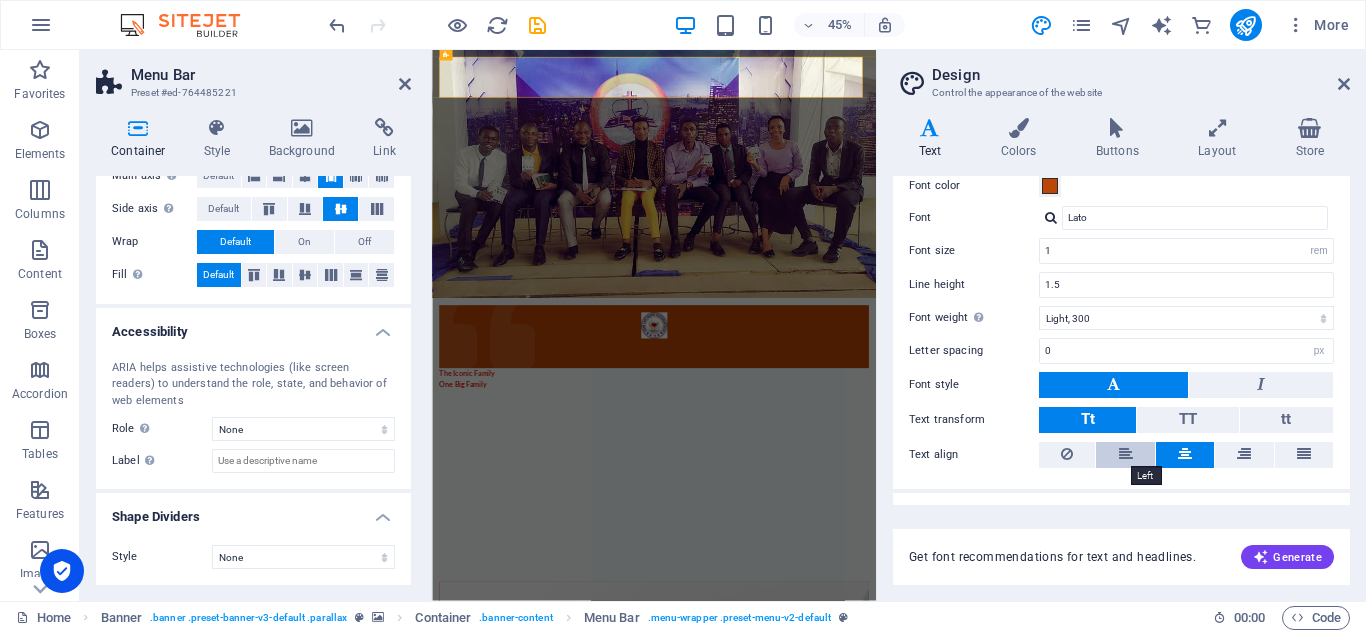 click at bounding box center [1126, 454] 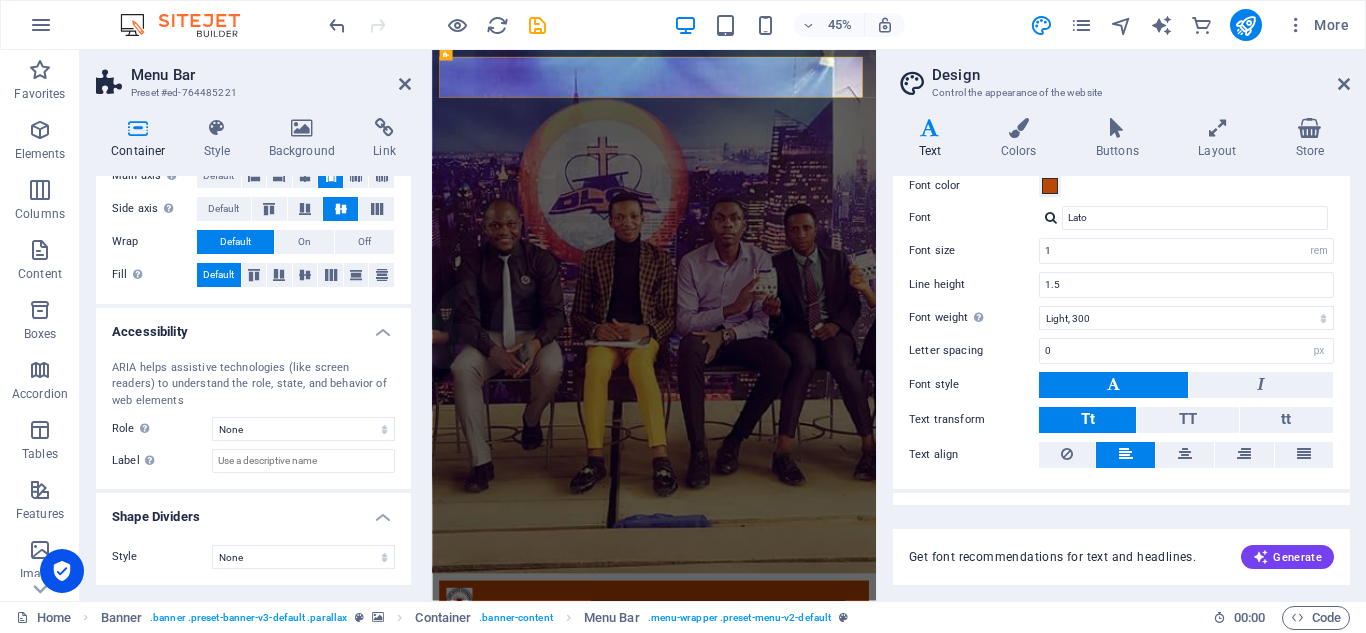 scroll, scrollTop: 0, scrollLeft: 0, axis: both 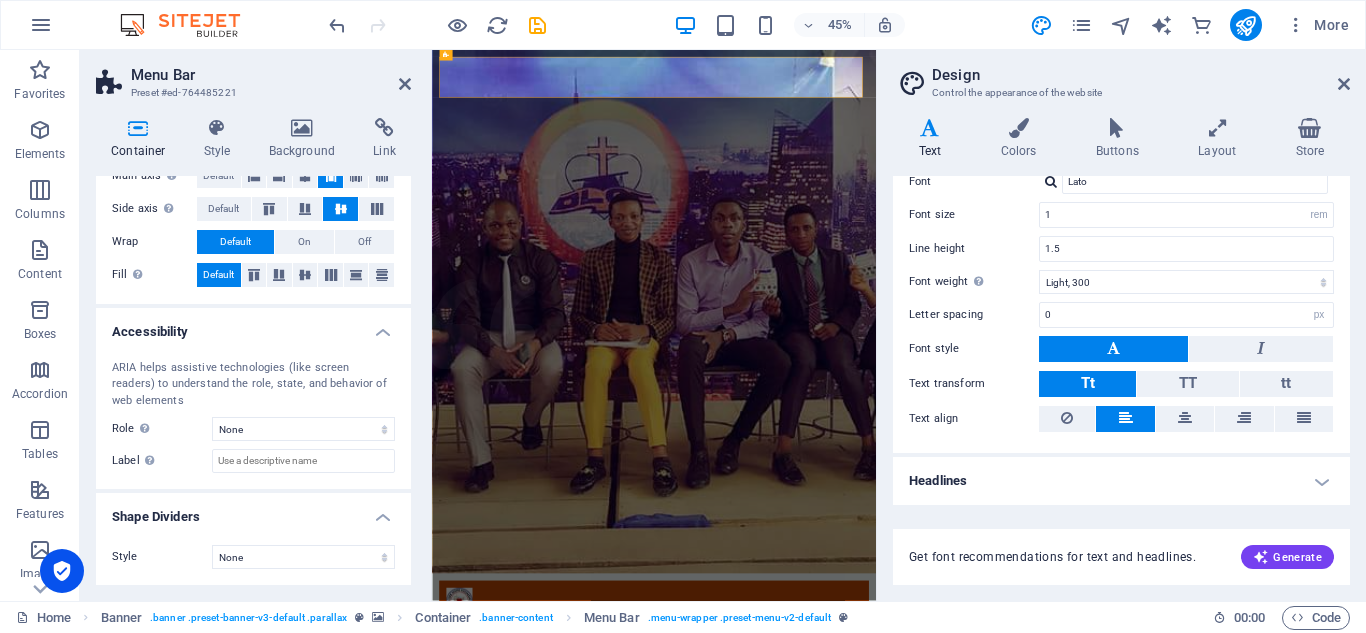 click on "Headlines" at bounding box center (1121, 481) 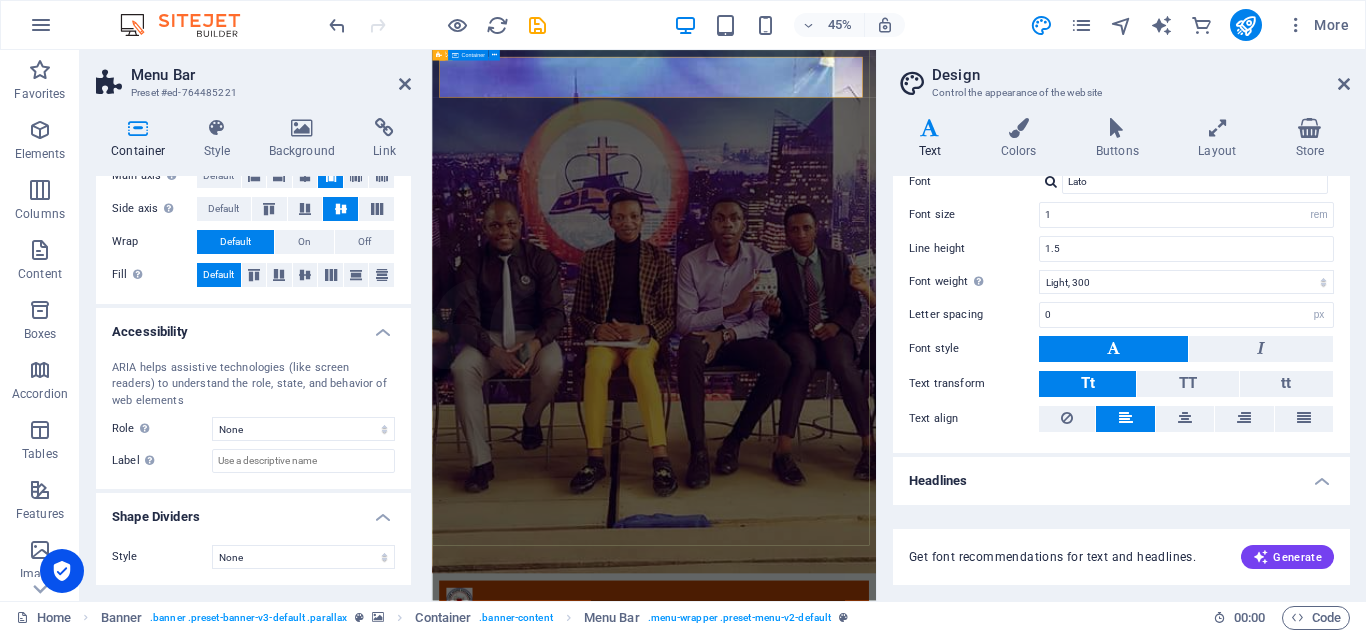 click on "Home About us Programs  Gallery  Donate Events The Iconic Family  One Big Family" at bounding box center (925, 1342) 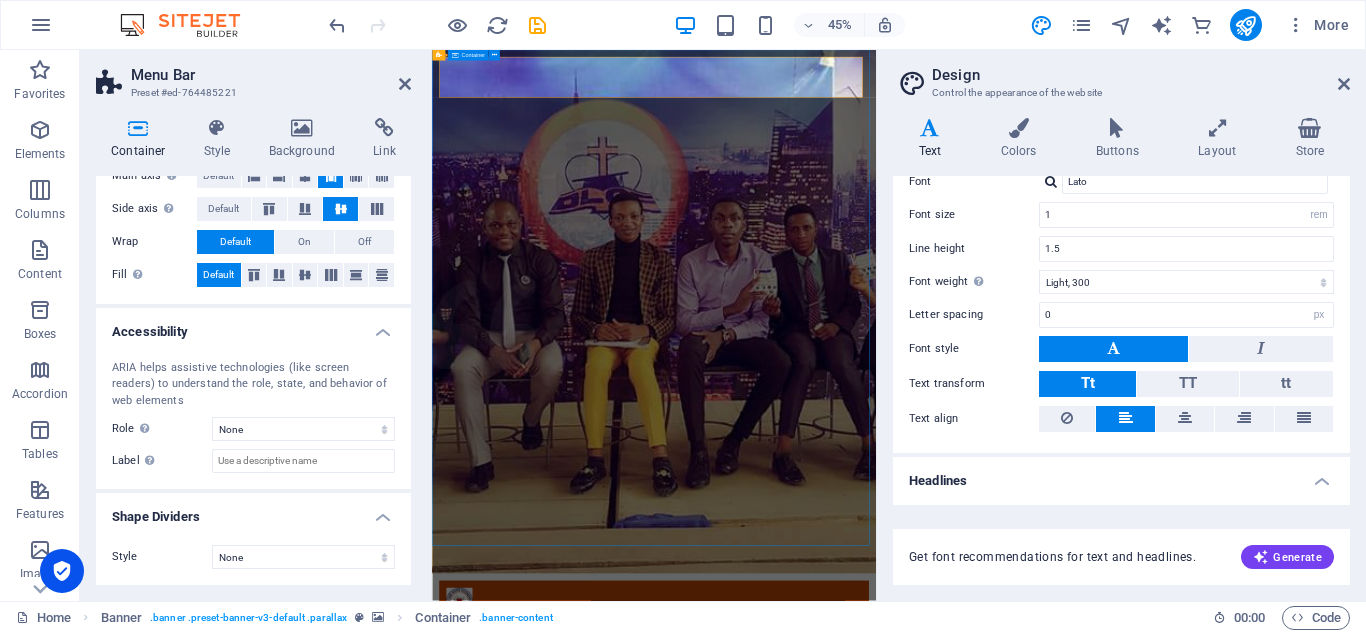 click on "Home About us Programs  Gallery  Donate Events The Iconic Family  One Big Family" at bounding box center [925, 1342] 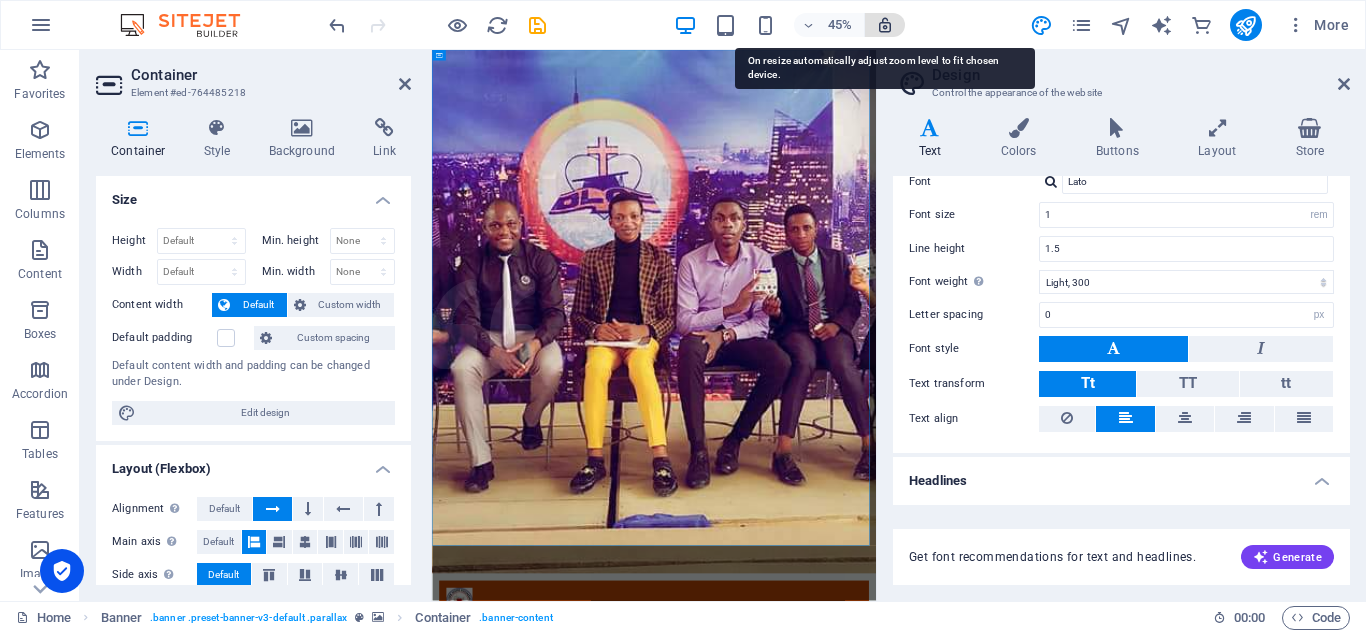 click at bounding box center (885, 25) 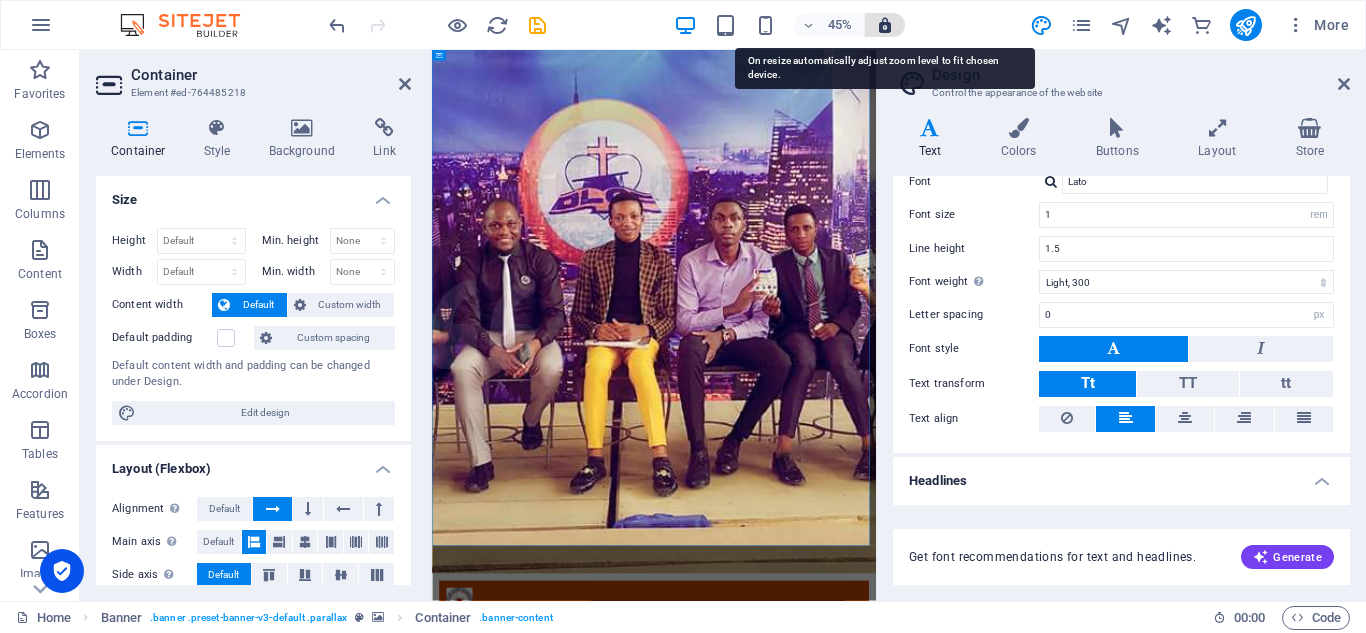 click at bounding box center (885, 25) 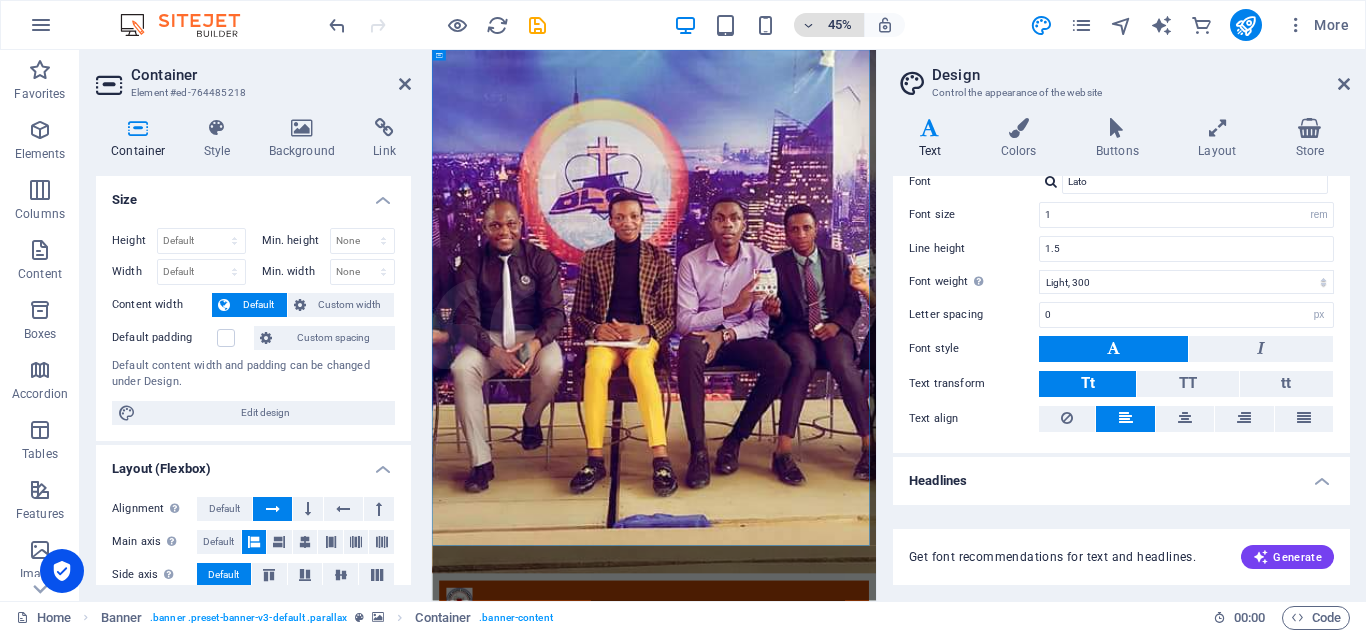 click on "45%" at bounding box center [829, 25] 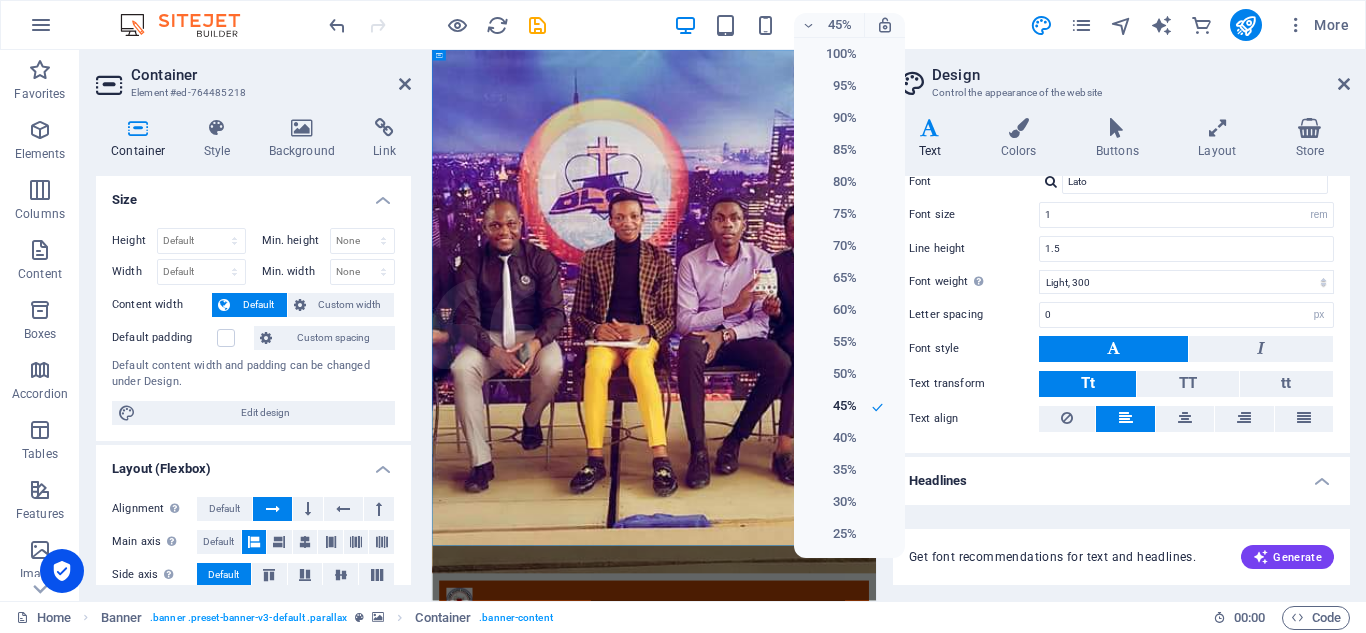 click at bounding box center [683, 316] 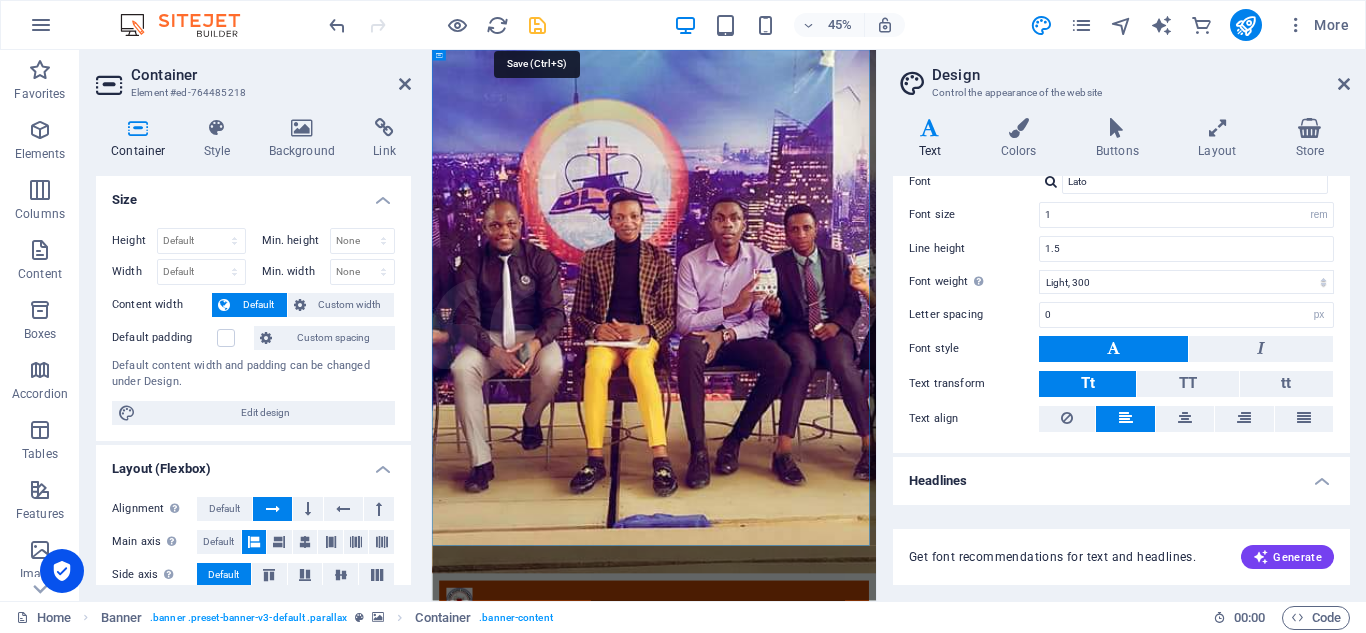 click at bounding box center (537, 25) 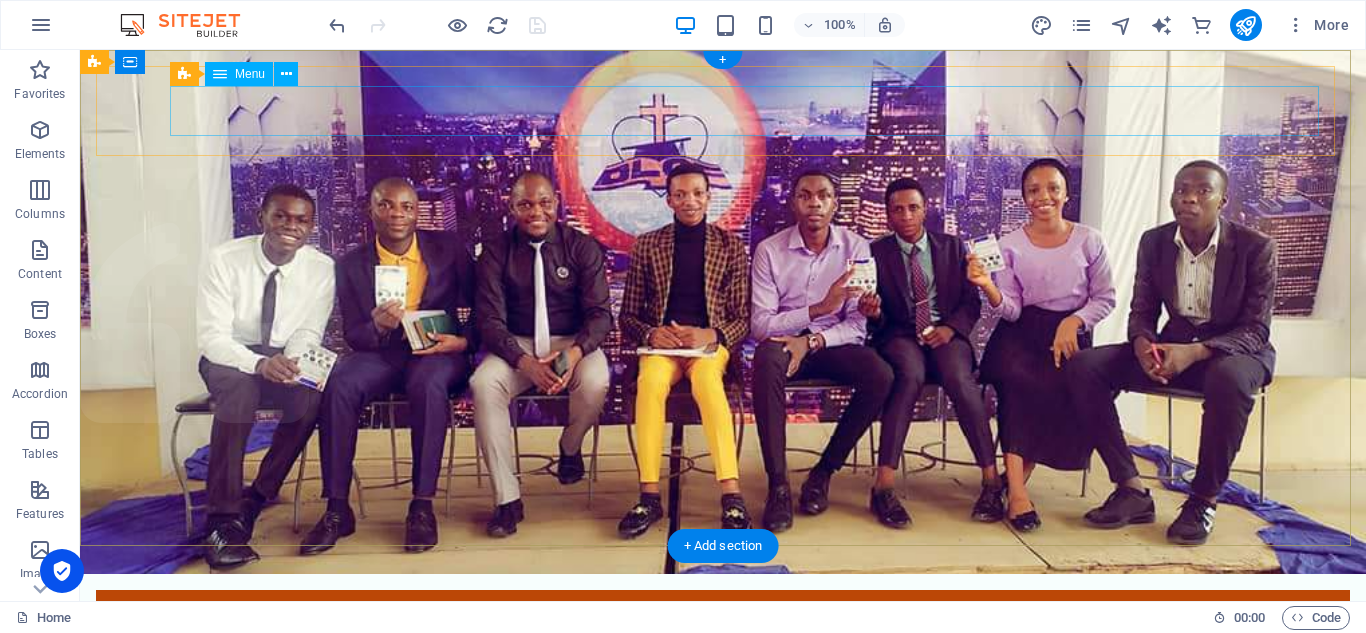 click on "Home About us Programs  Gallery  Donate Events" at bounding box center (723, 689) 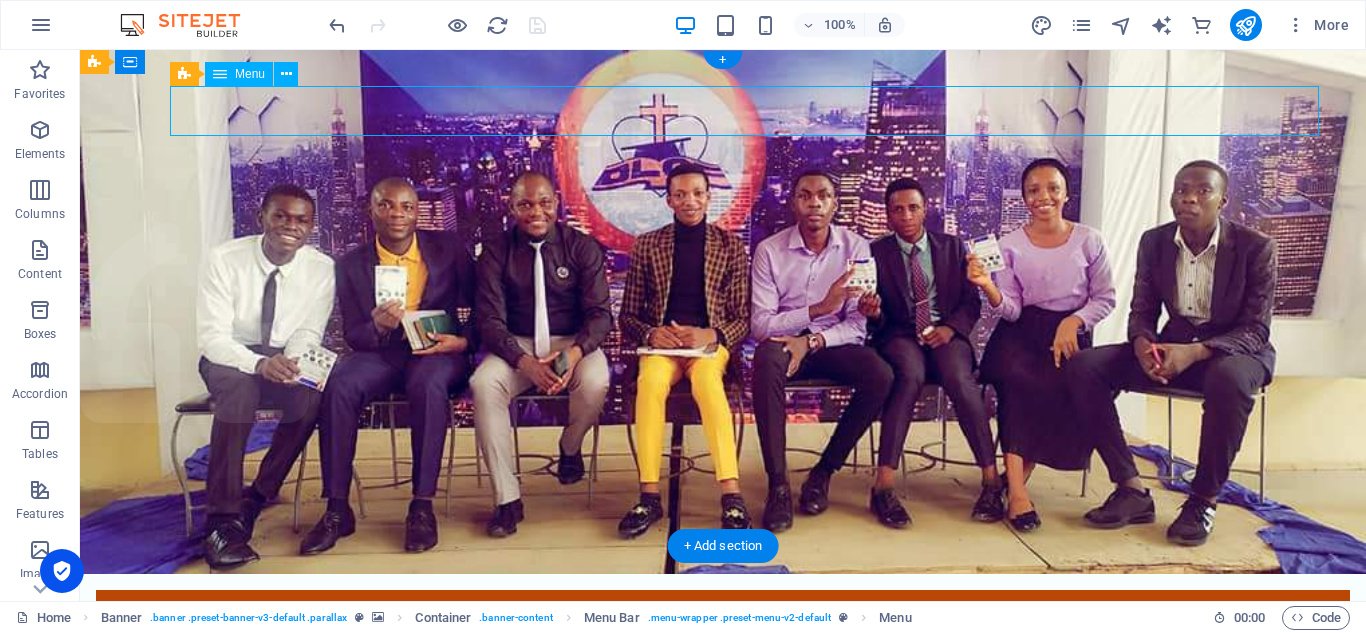 click on "Home About us Programs  Gallery  Donate Events" at bounding box center [723, 689] 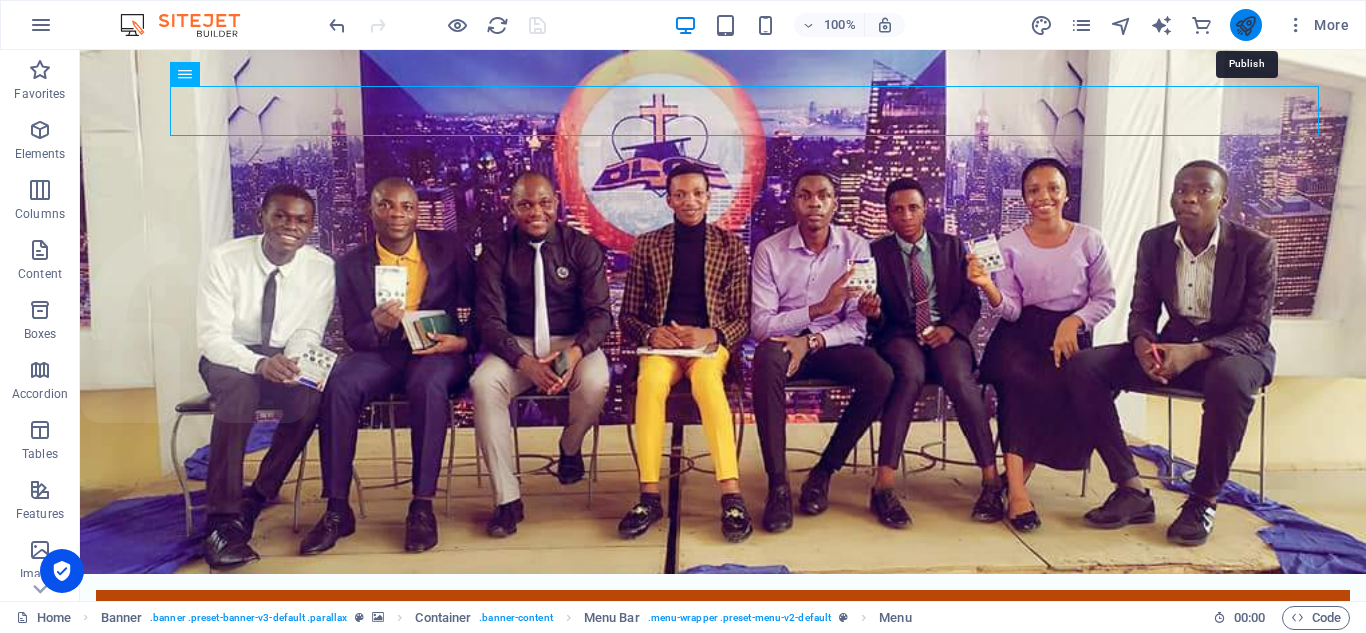 click at bounding box center [1245, 25] 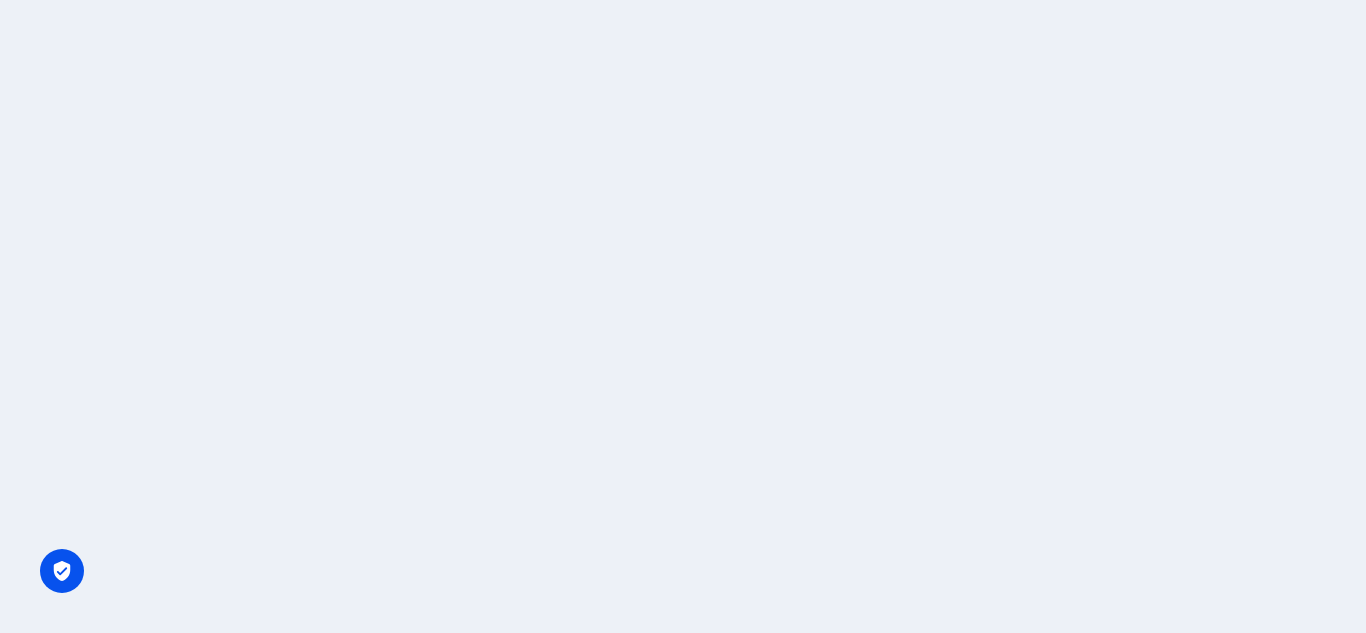 scroll, scrollTop: 0, scrollLeft: 0, axis: both 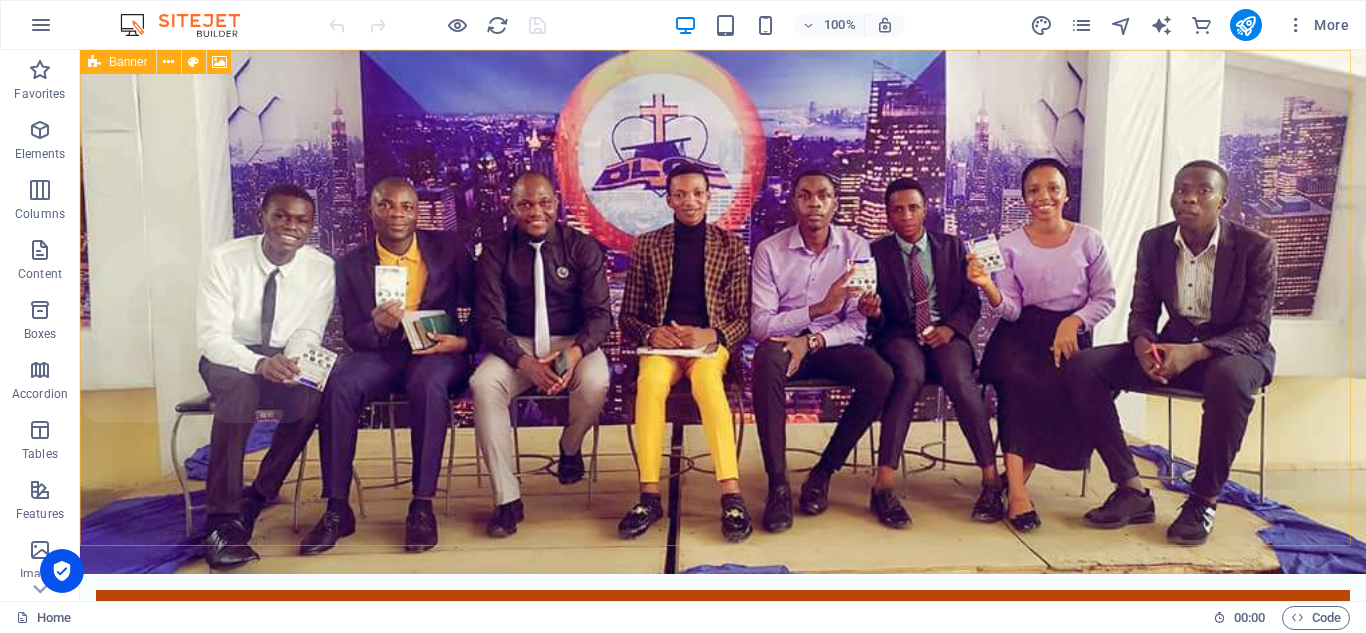 click at bounding box center [94, 62] 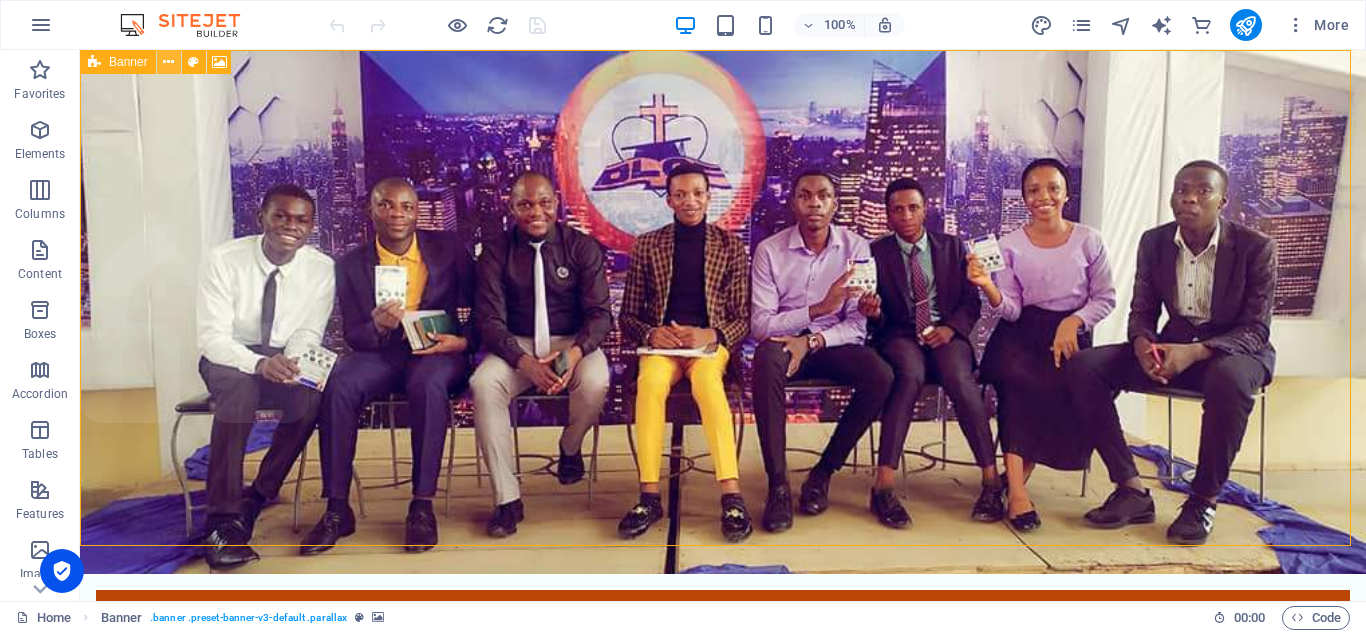 click at bounding box center [168, 62] 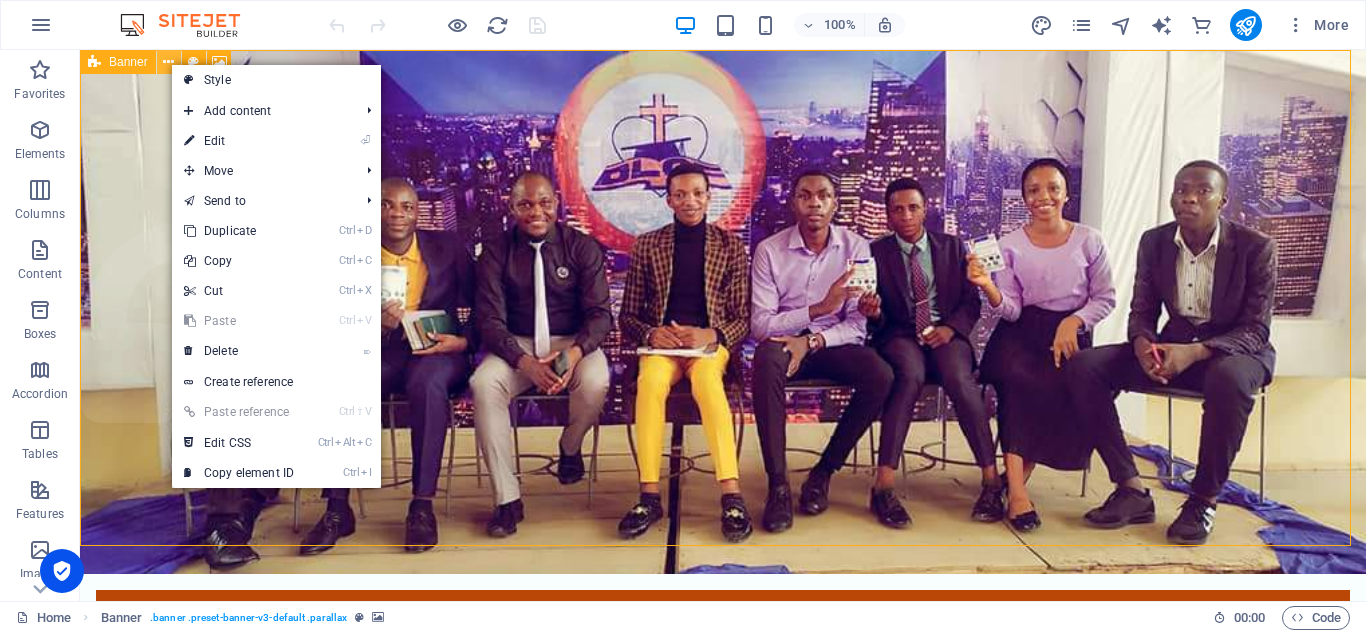 click at bounding box center (168, 62) 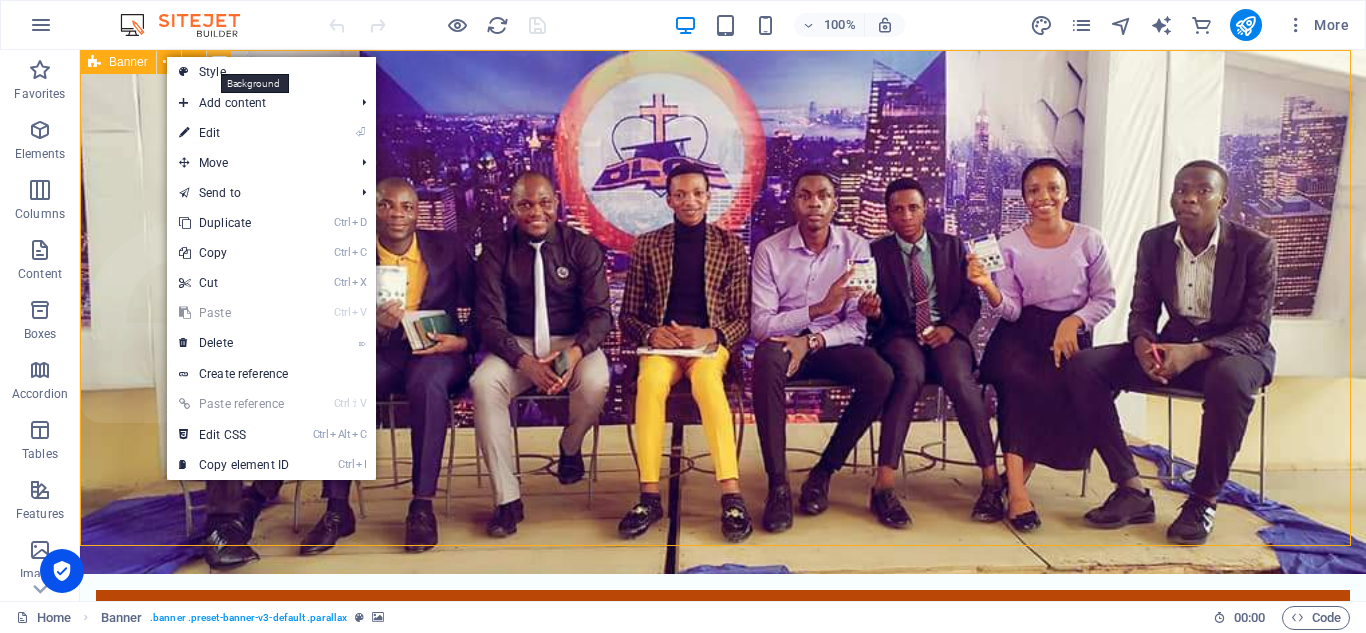 click at bounding box center (219, 62) 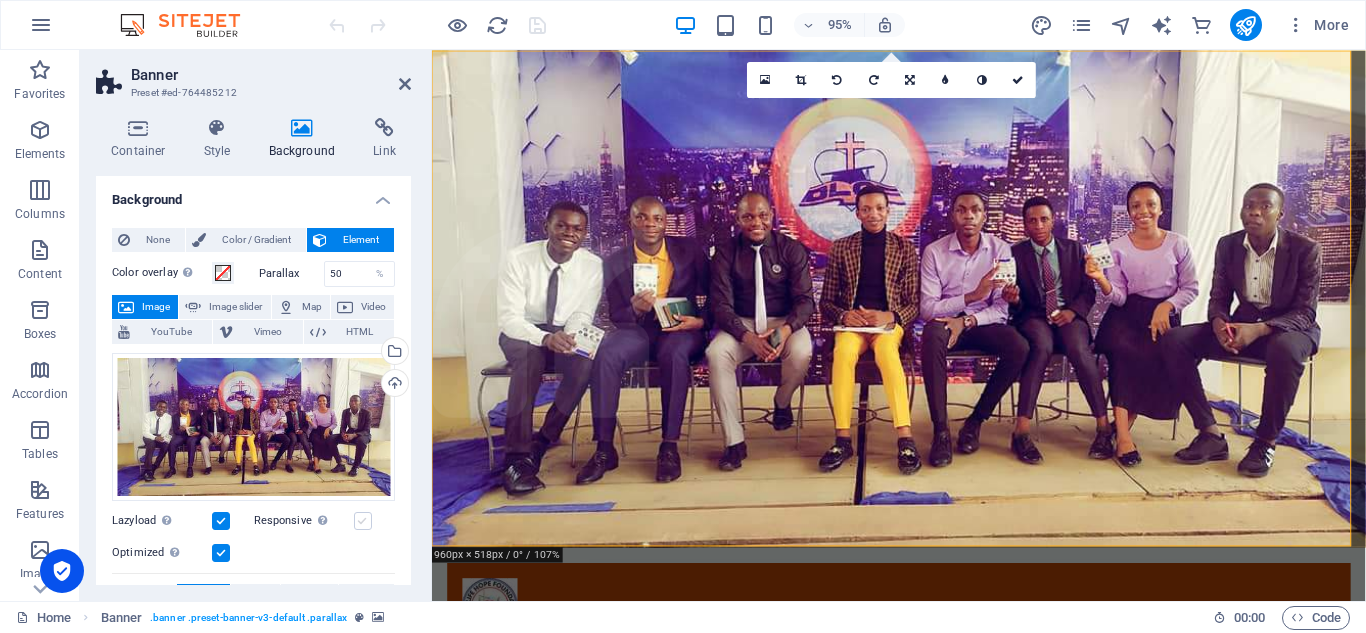 click at bounding box center (363, 521) 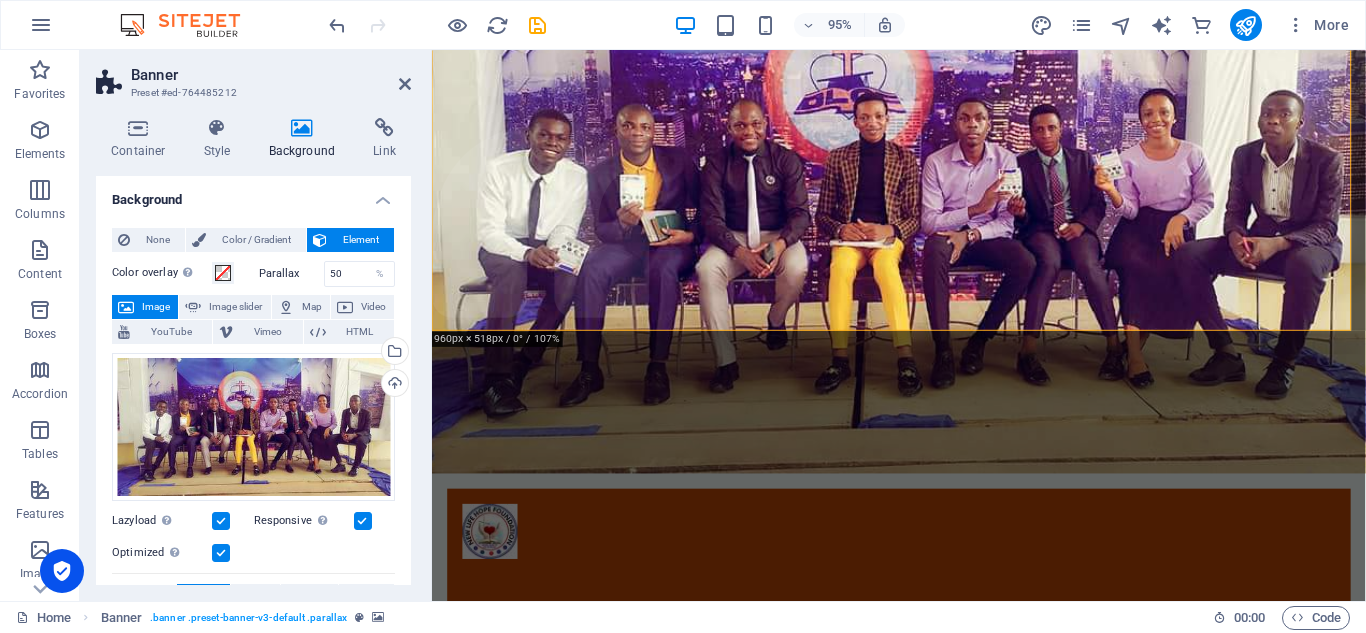 scroll, scrollTop: 0, scrollLeft: 0, axis: both 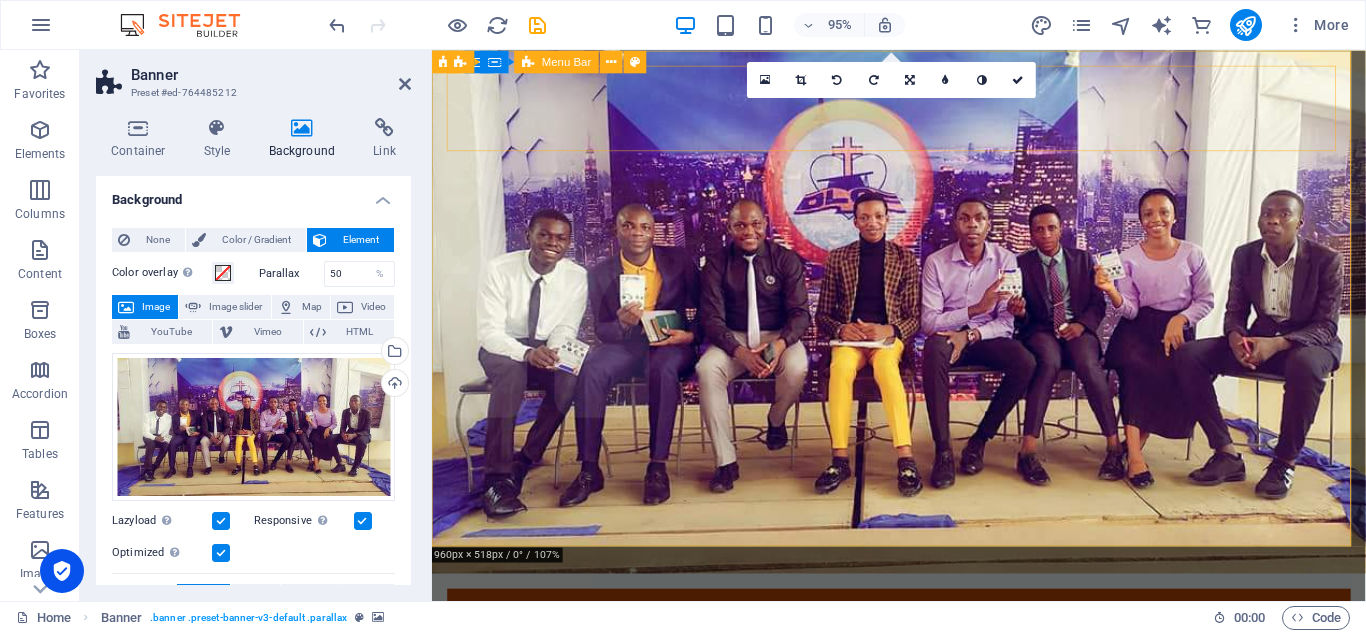 click on "Home About us Programs  Gallery  Donate Events" at bounding box center [923, 687] 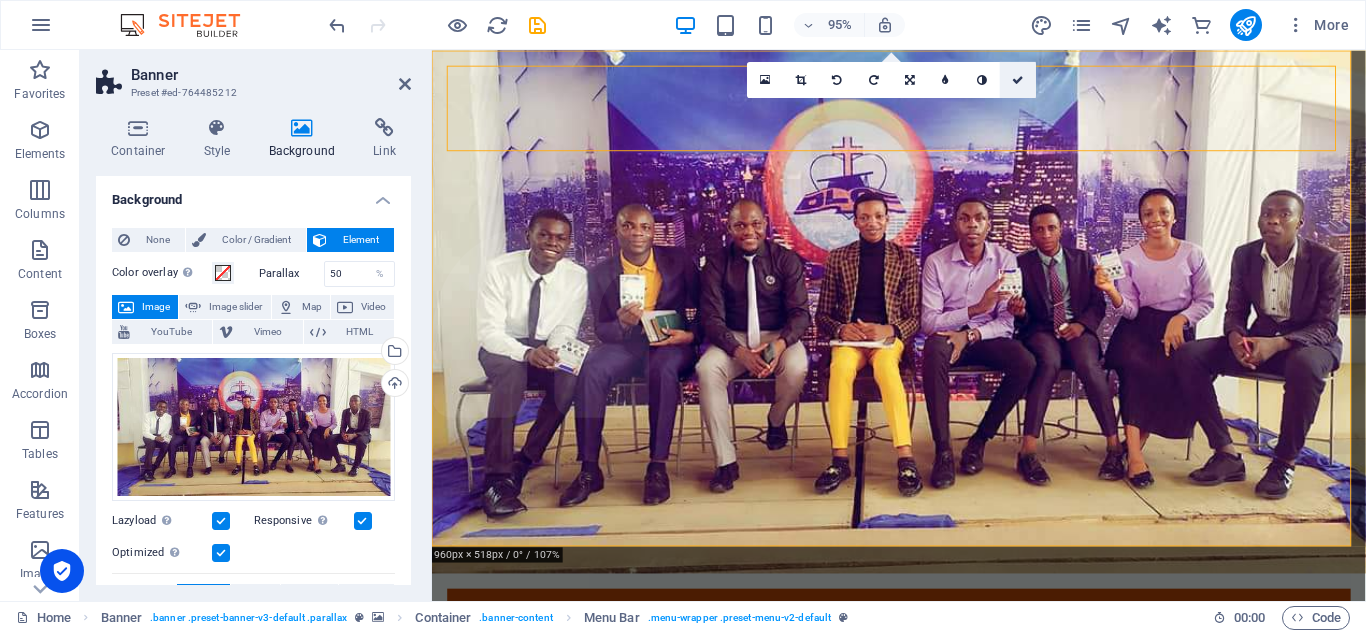 click at bounding box center [1018, 79] 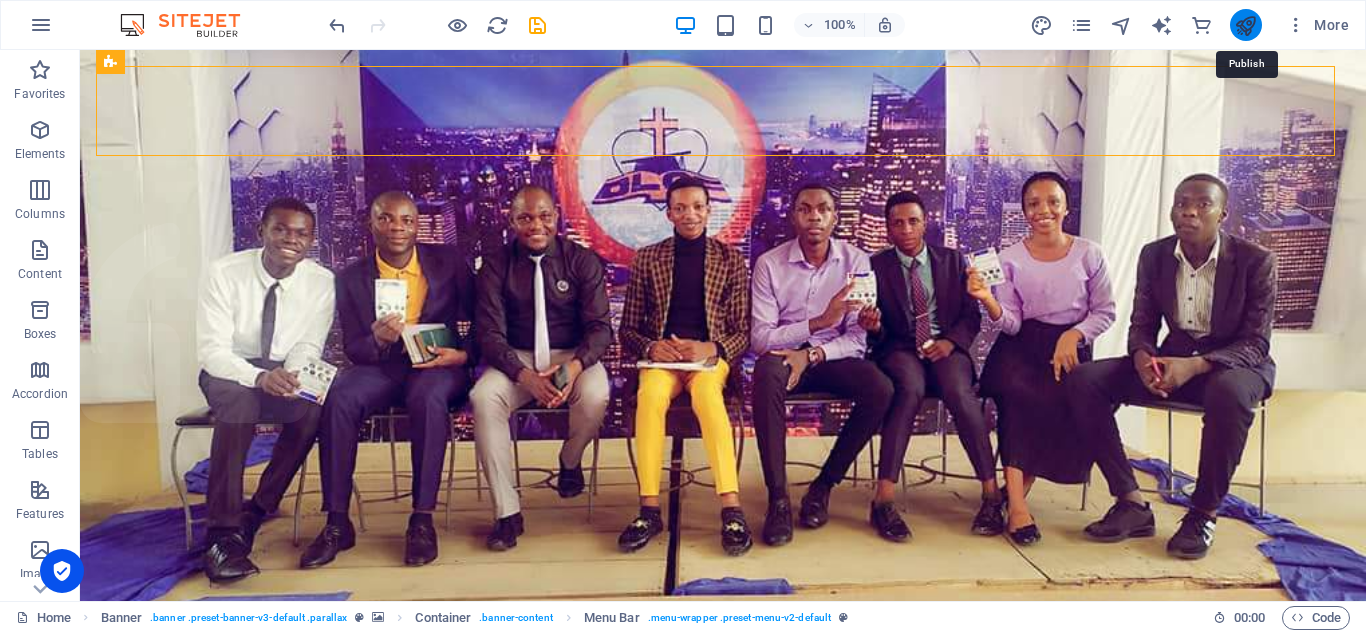 click at bounding box center (1245, 25) 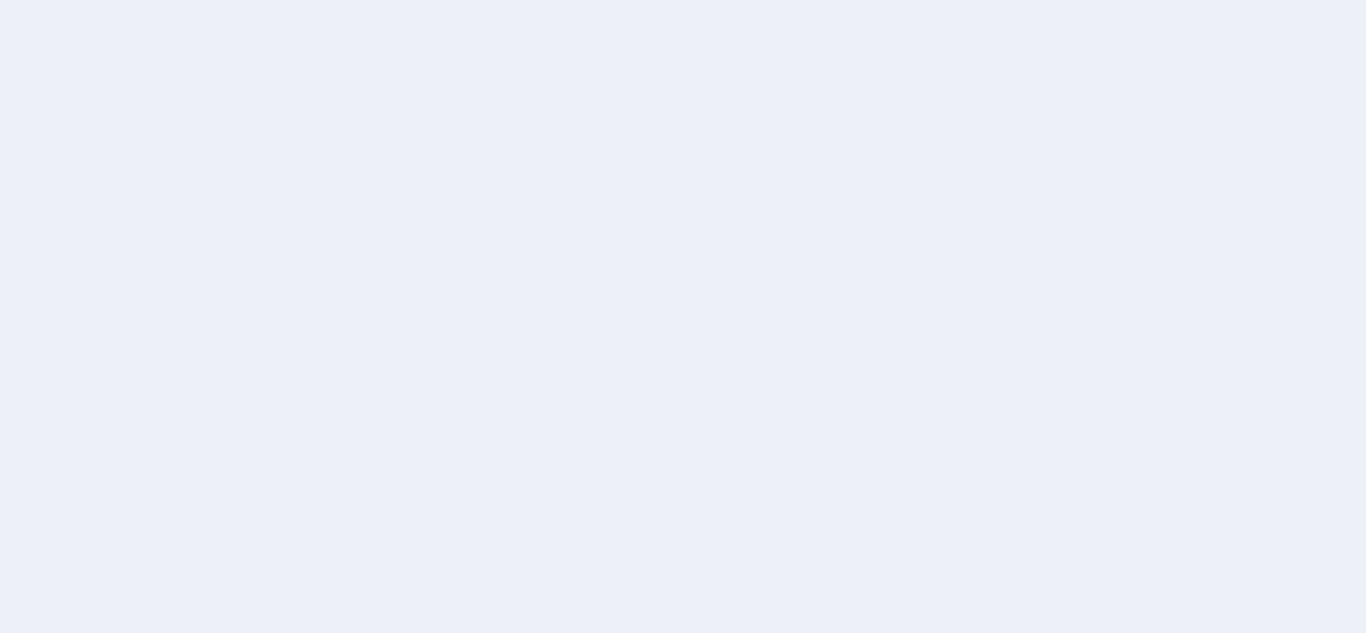 scroll, scrollTop: 0, scrollLeft: 0, axis: both 